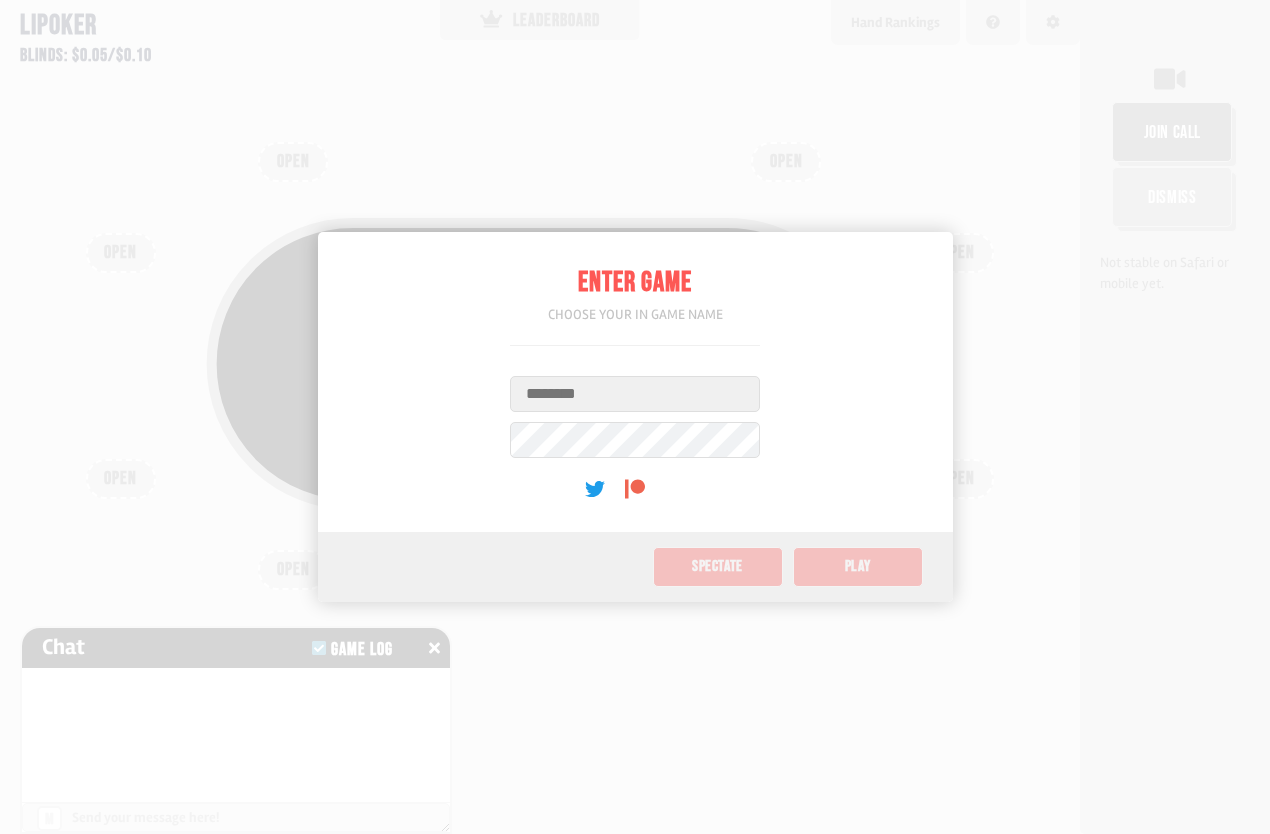scroll, scrollTop: 0, scrollLeft: 0, axis: both 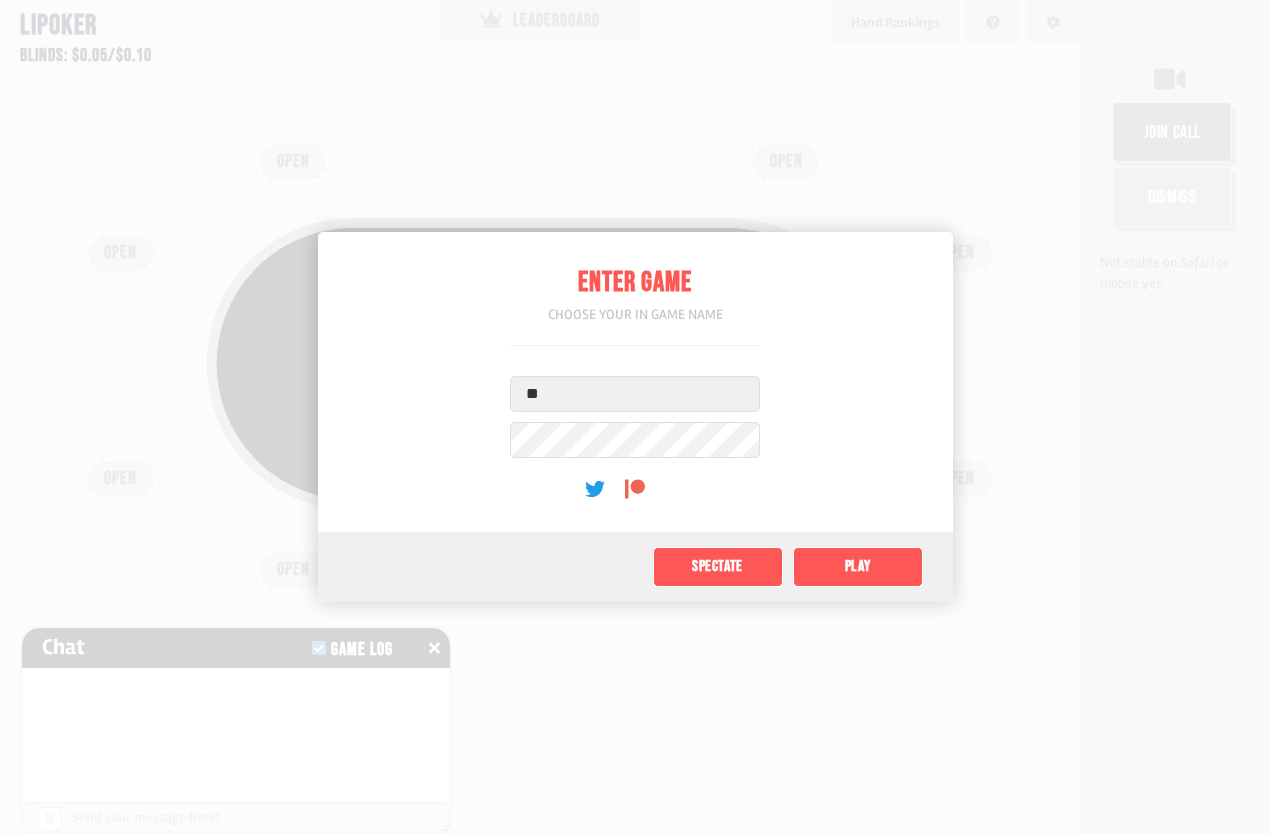 type on "*" 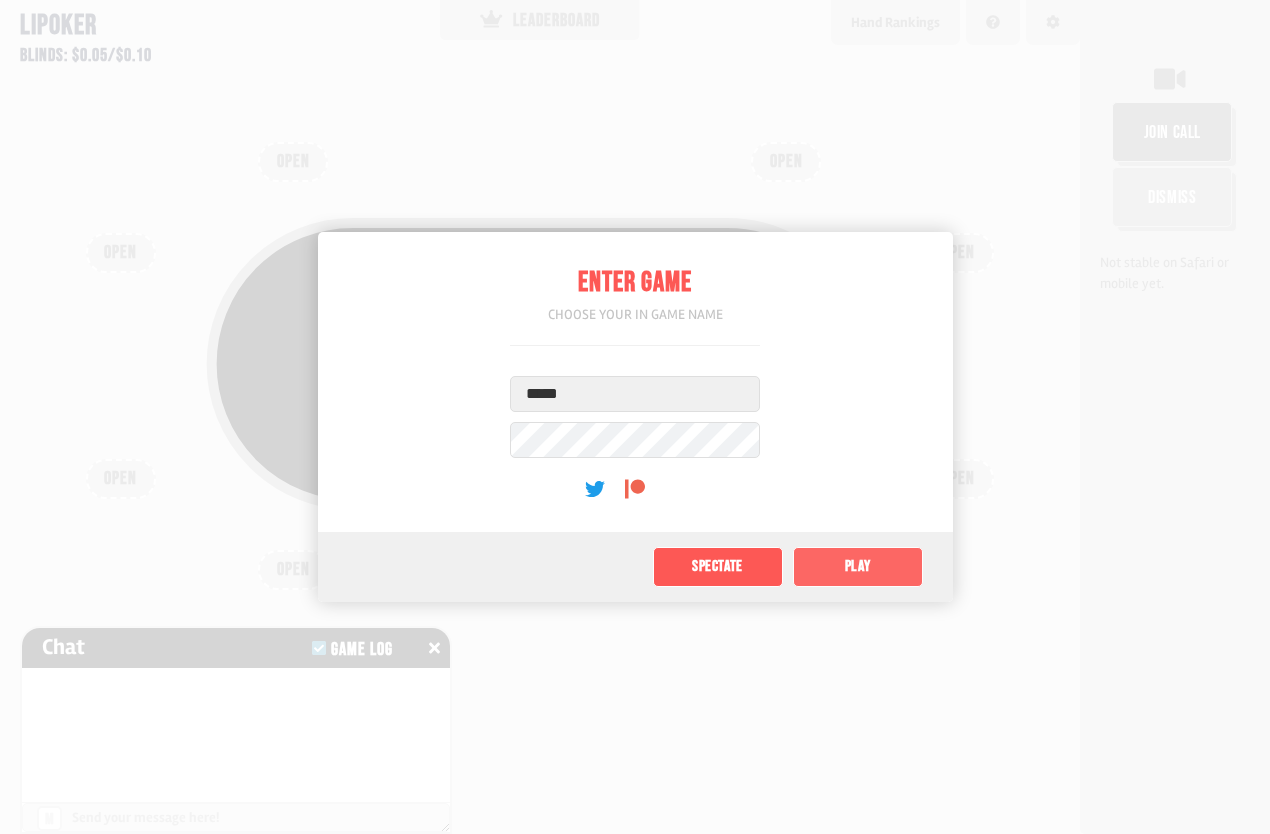 type on "*****" 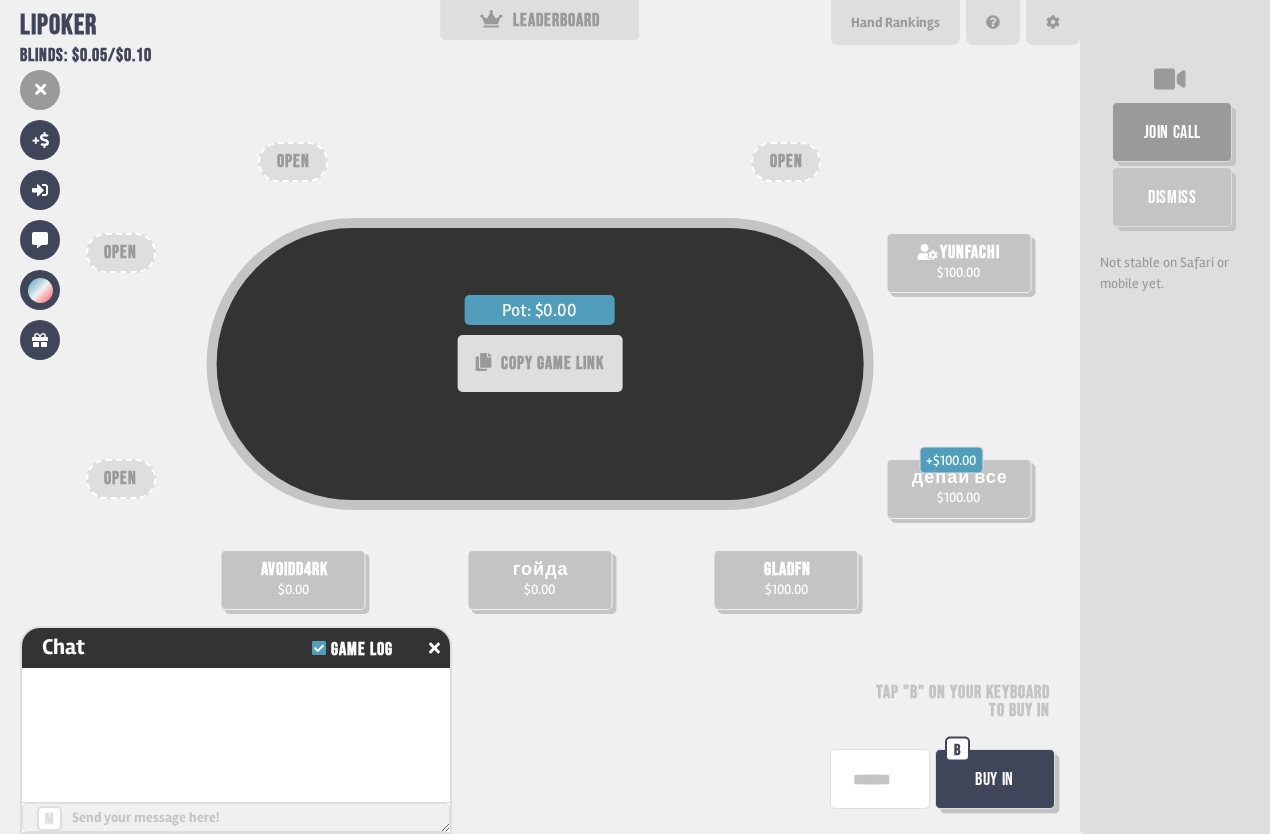 click at bounding box center (880, 779) 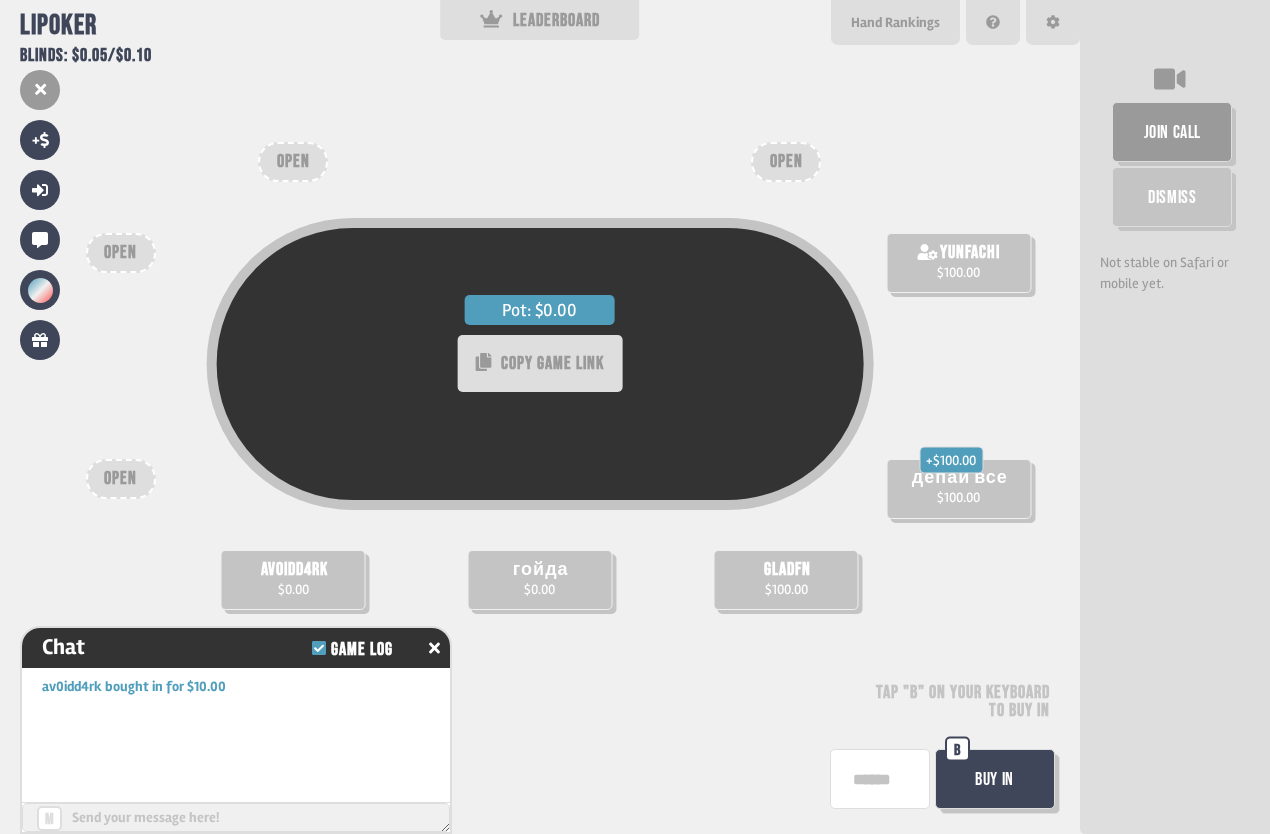 type on "*" 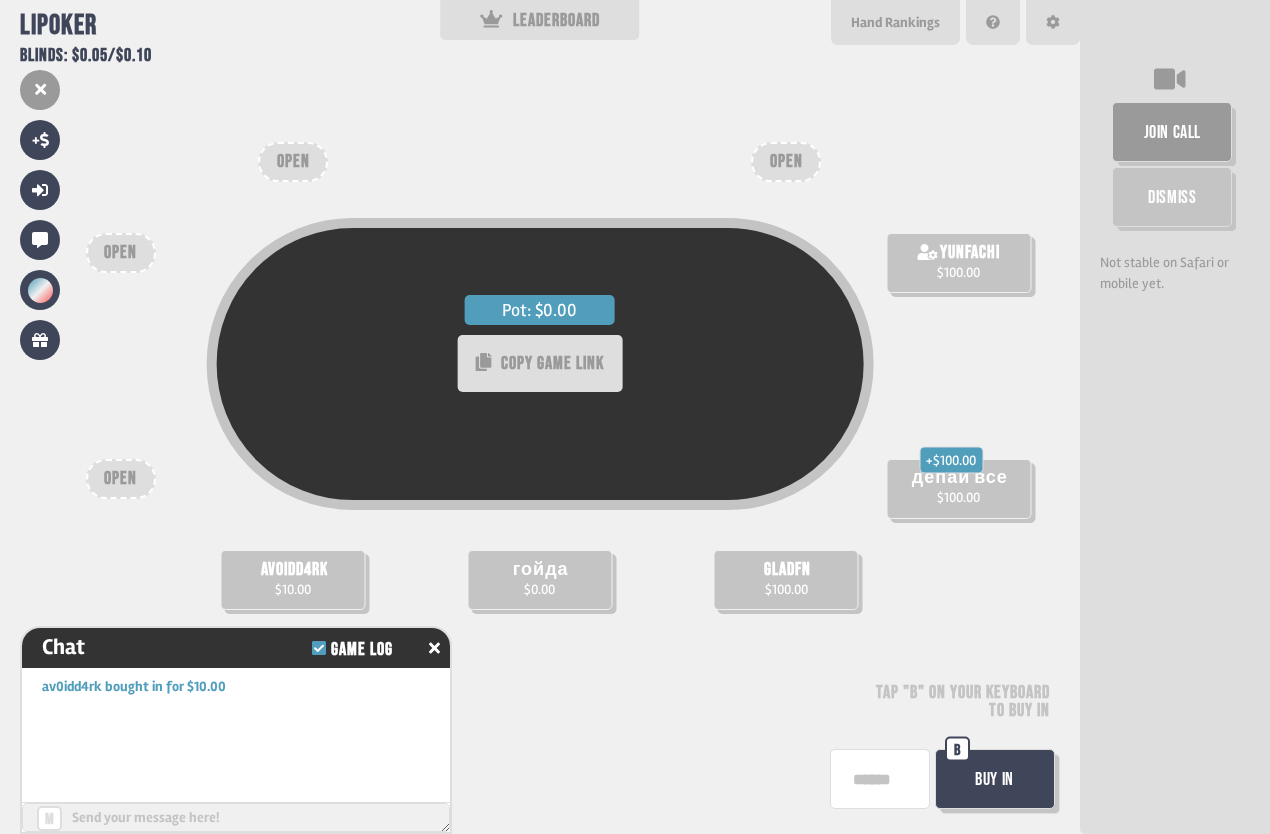 type on "***" 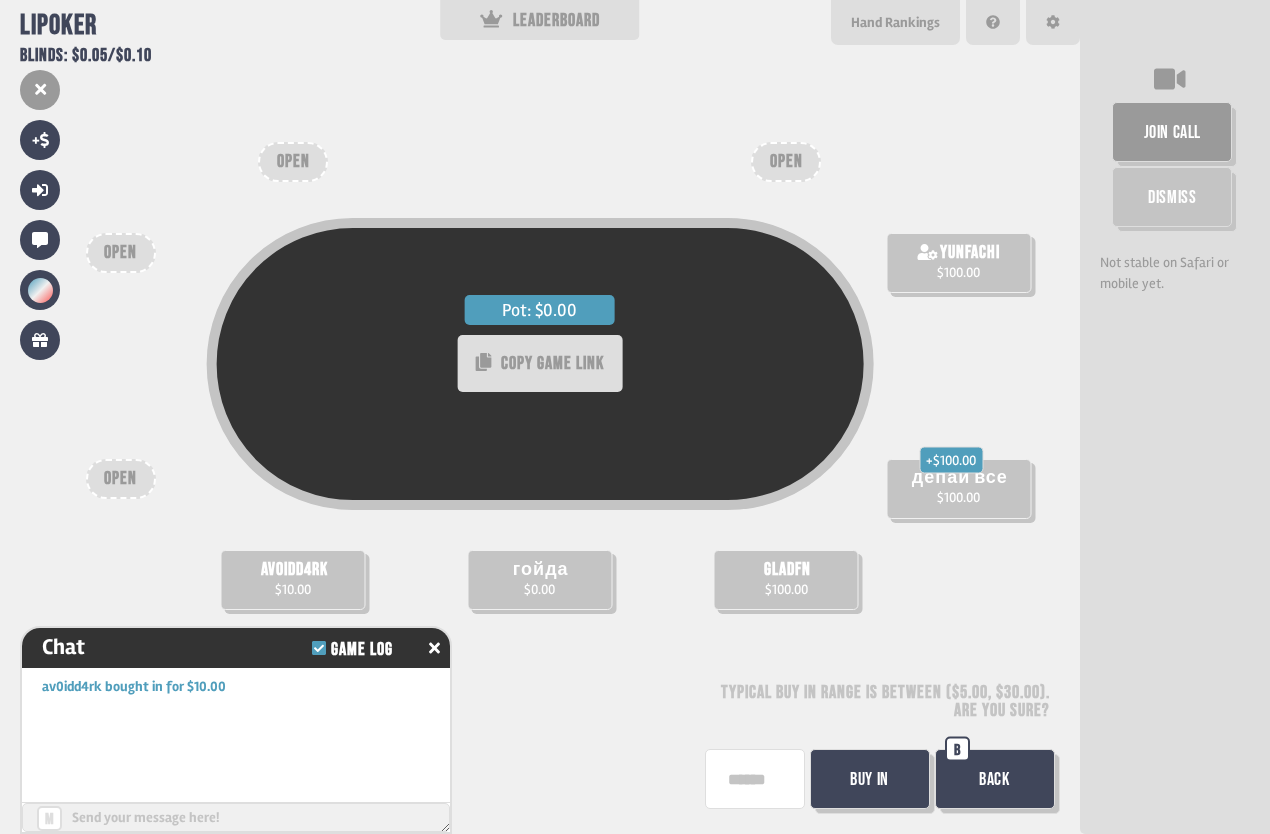 scroll, scrollTop: 50, scrollLeft: 0, axis: vertical 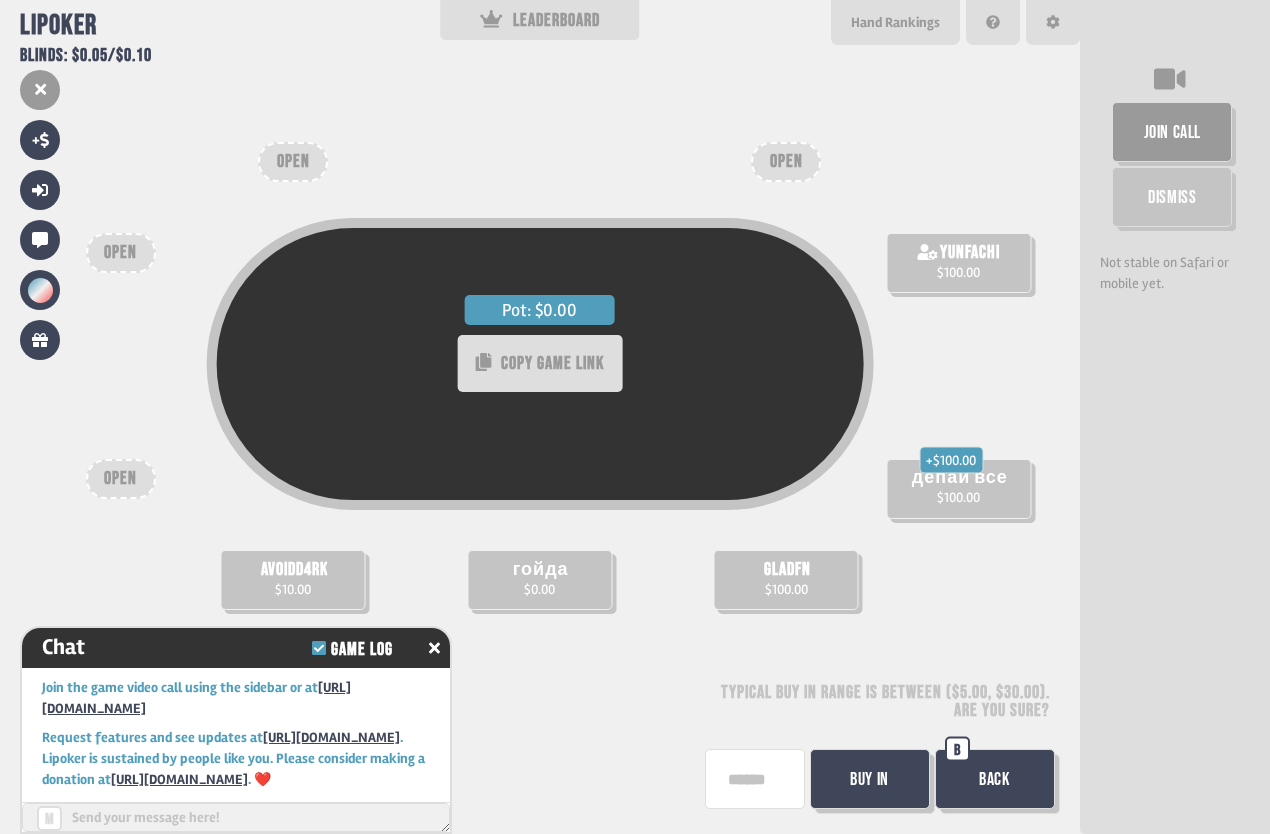 click on "Buy In" at bounding box center (870, 779) 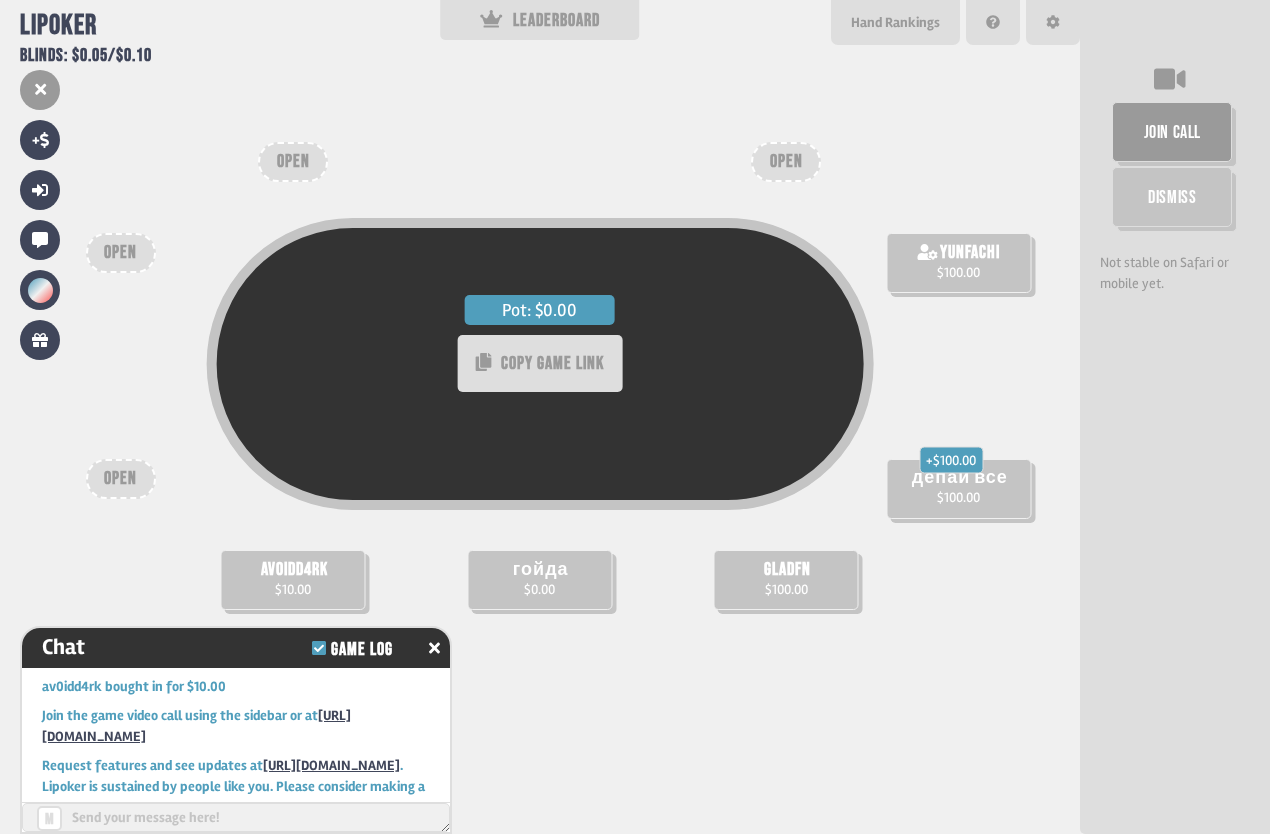 scroll, scrollTop: 11, scrollLeft: 0, axis: vertical 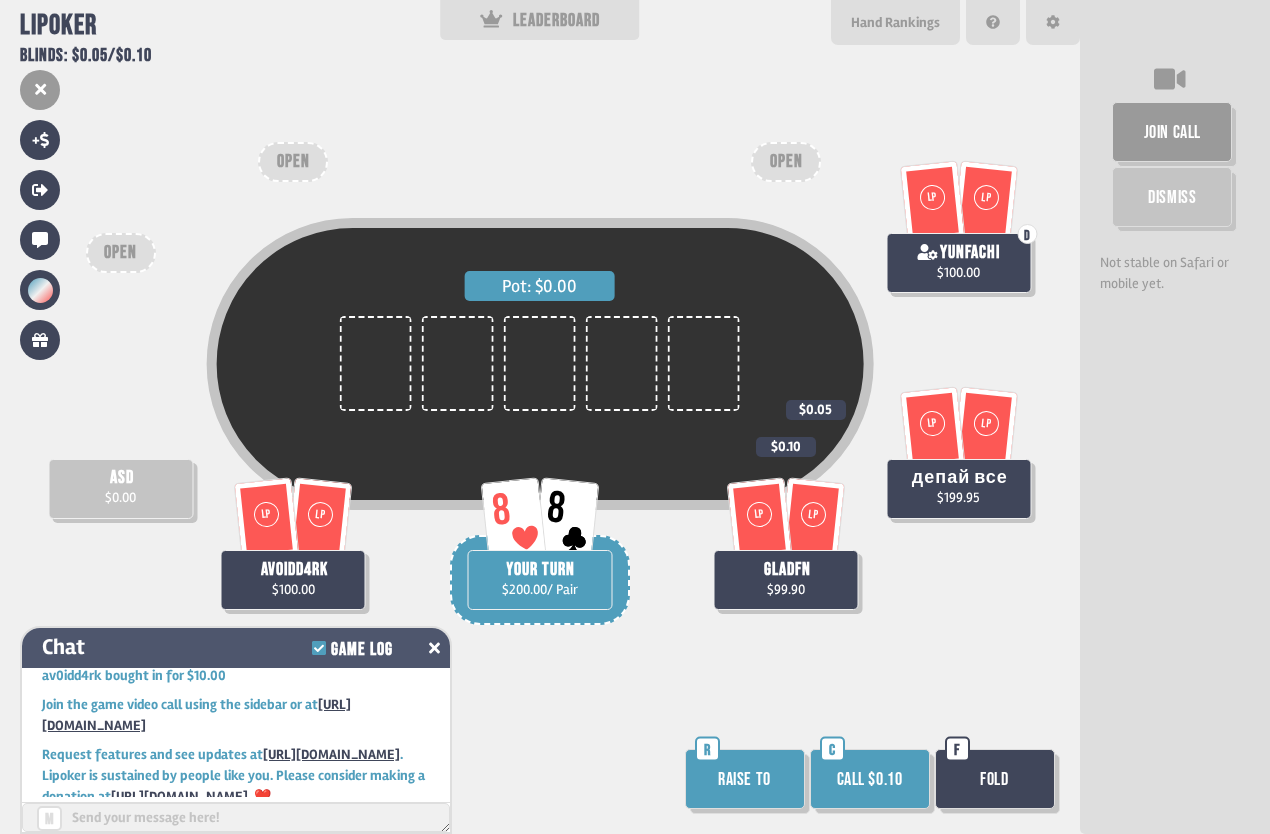click at bounding box center [434, 648] 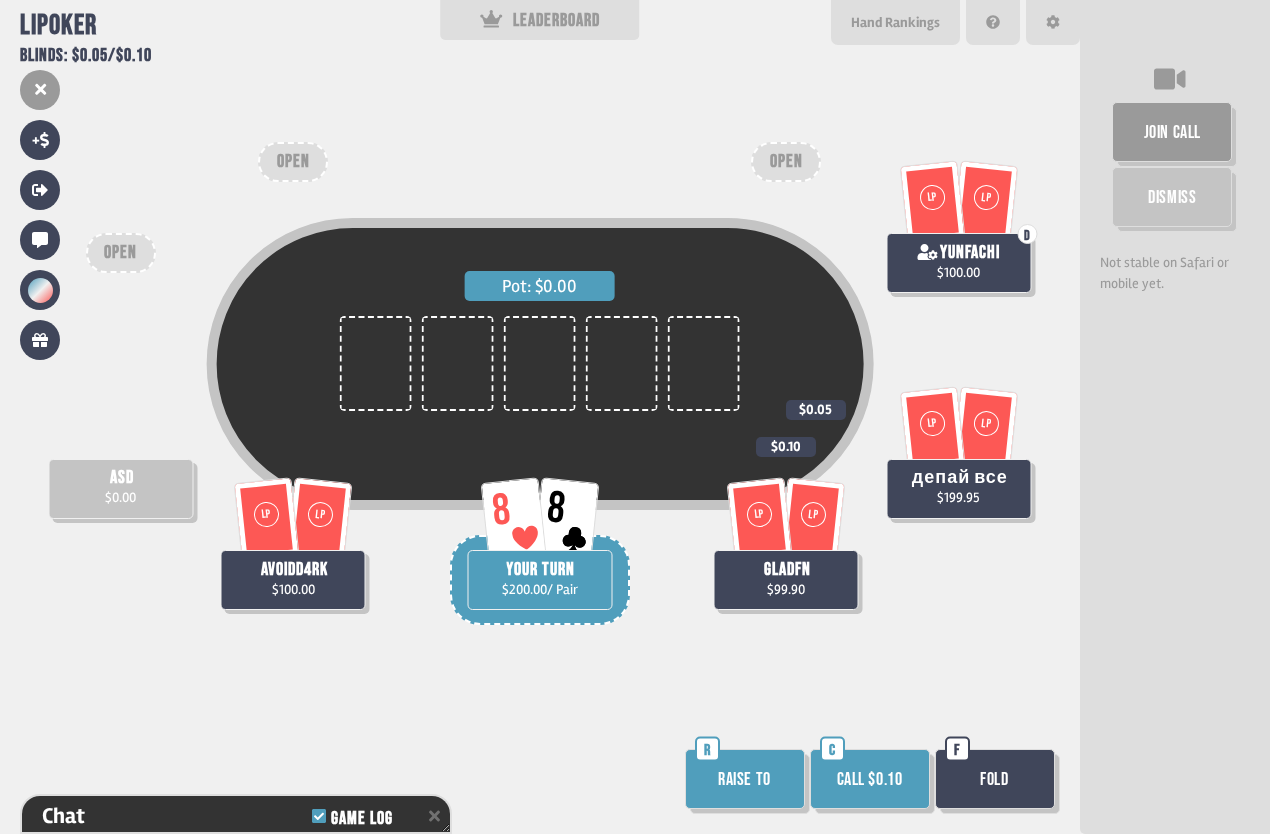 click on "Raise to" at bounding box center (745, 779) 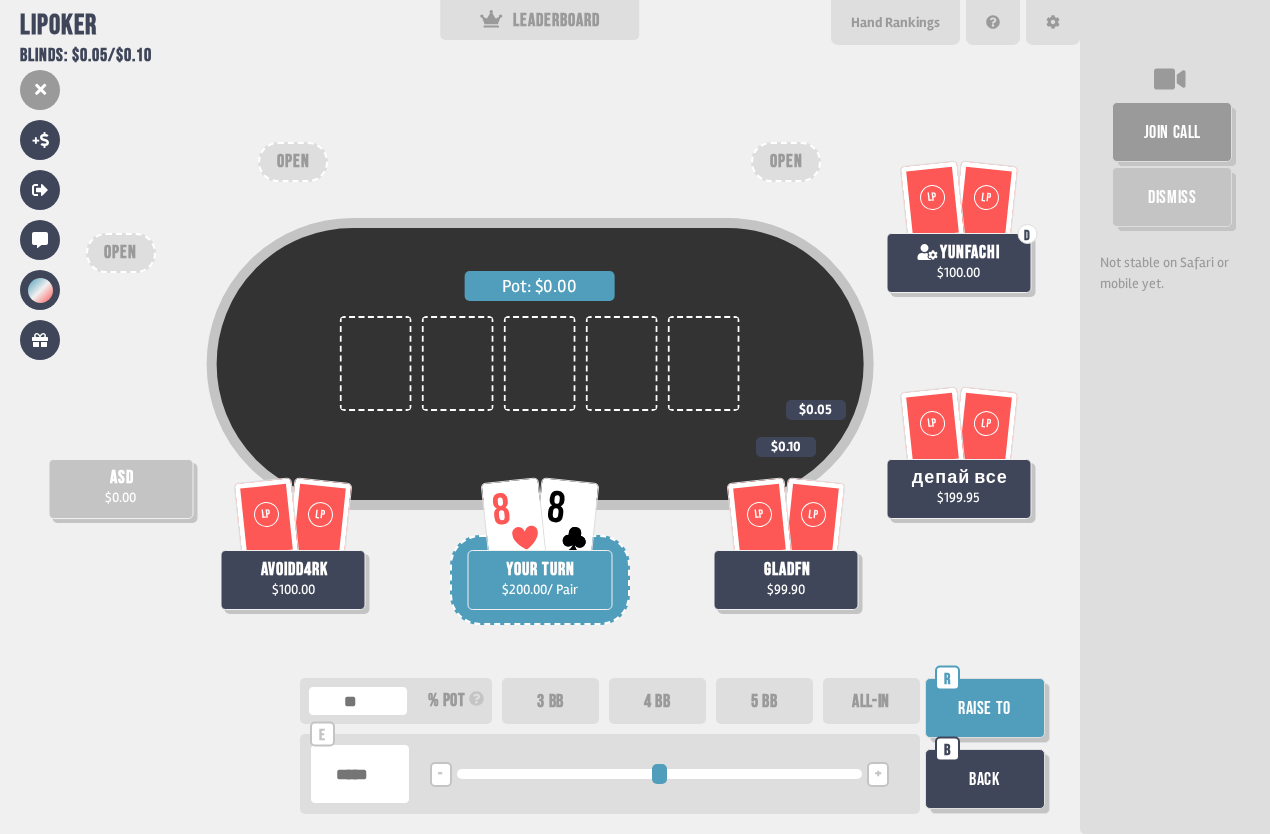 type on "**" 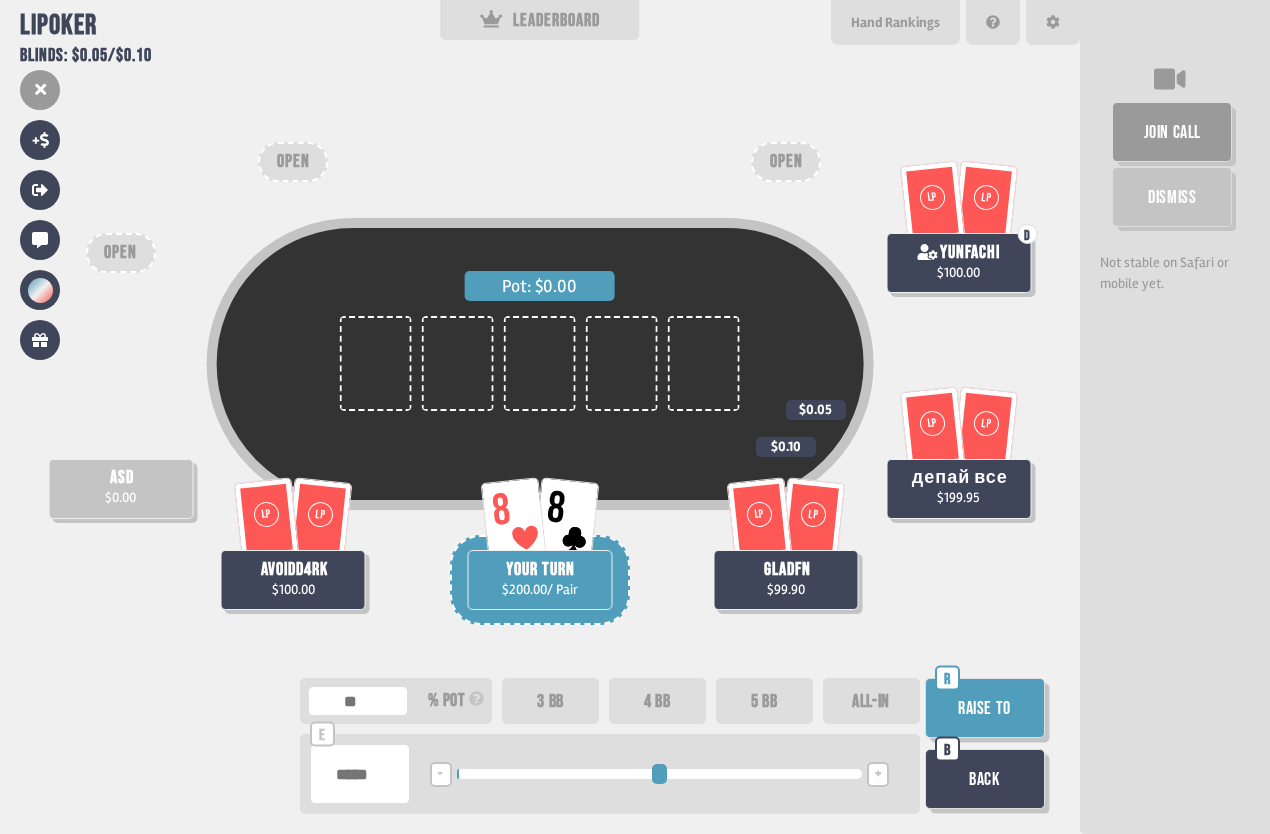 type on "***" 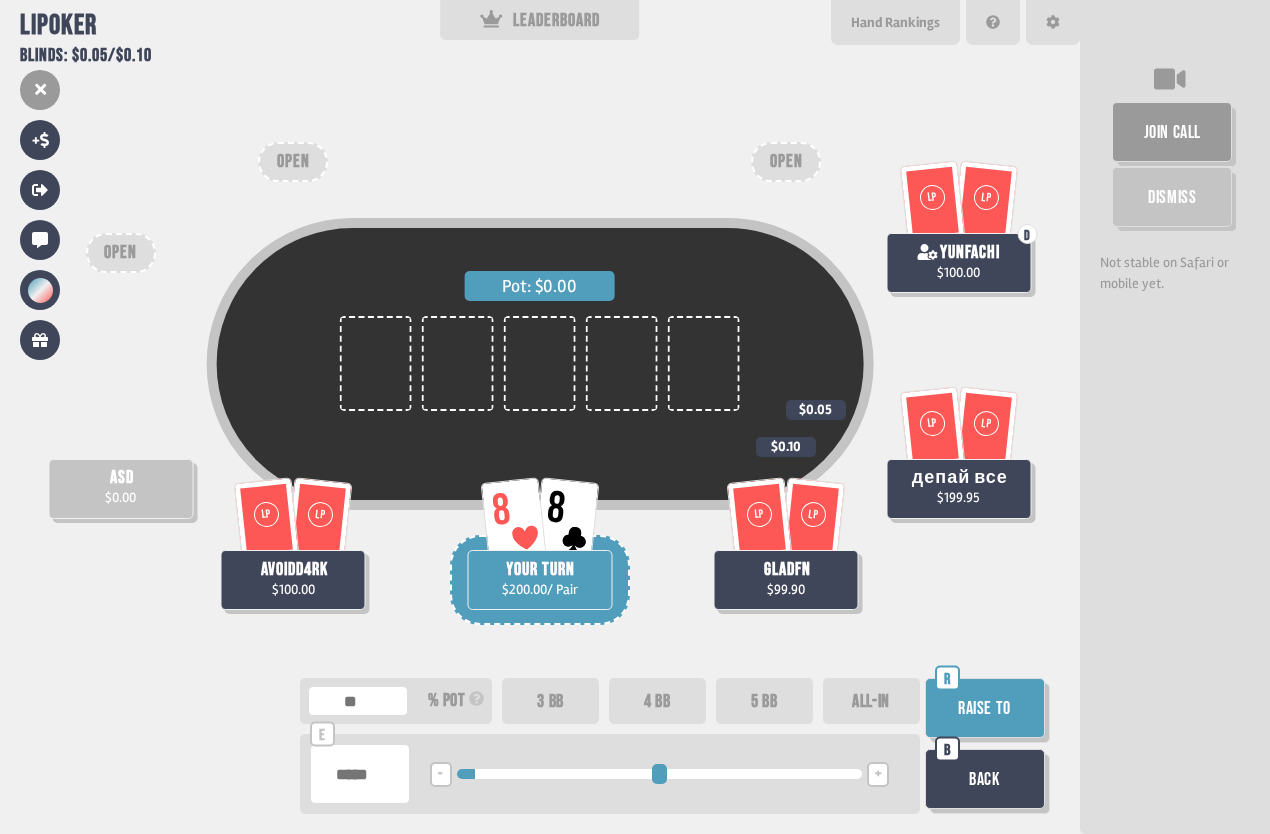 type on "***" 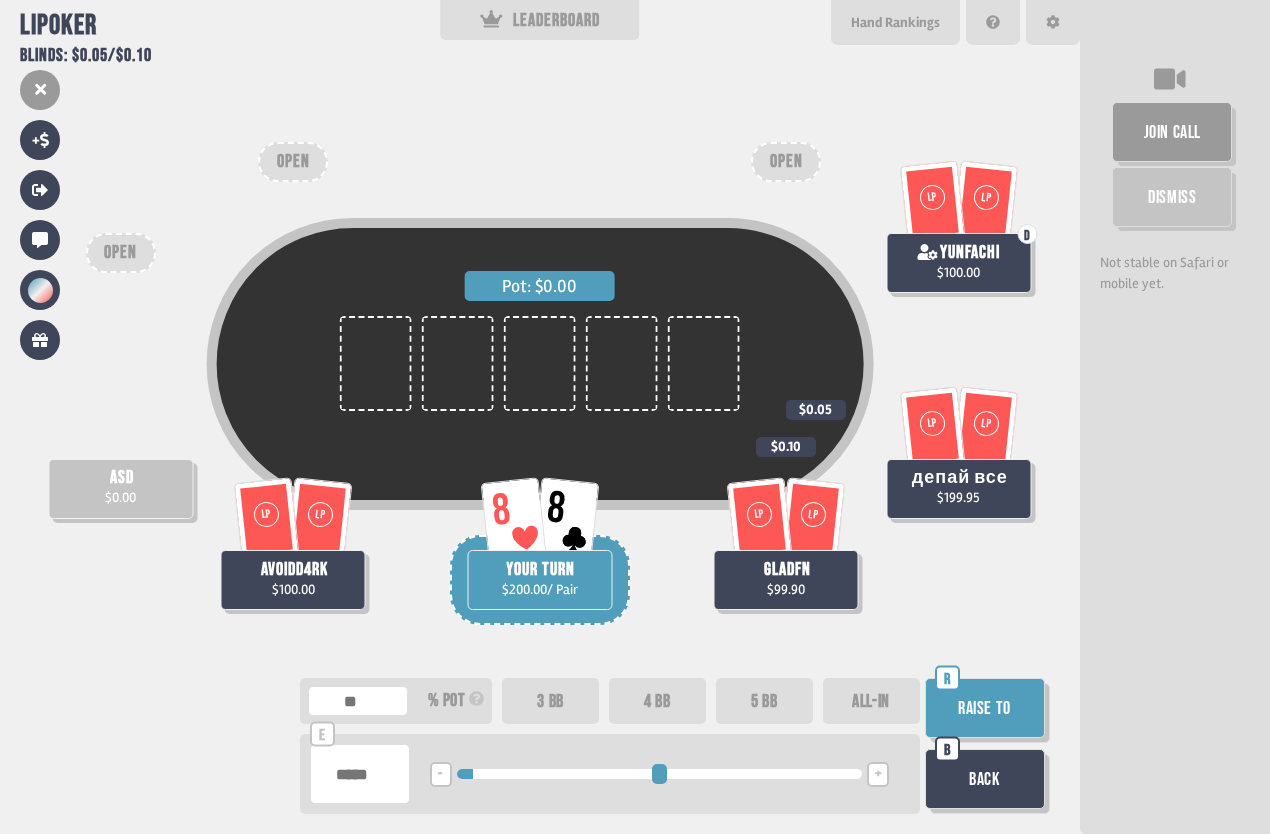 type on "***" 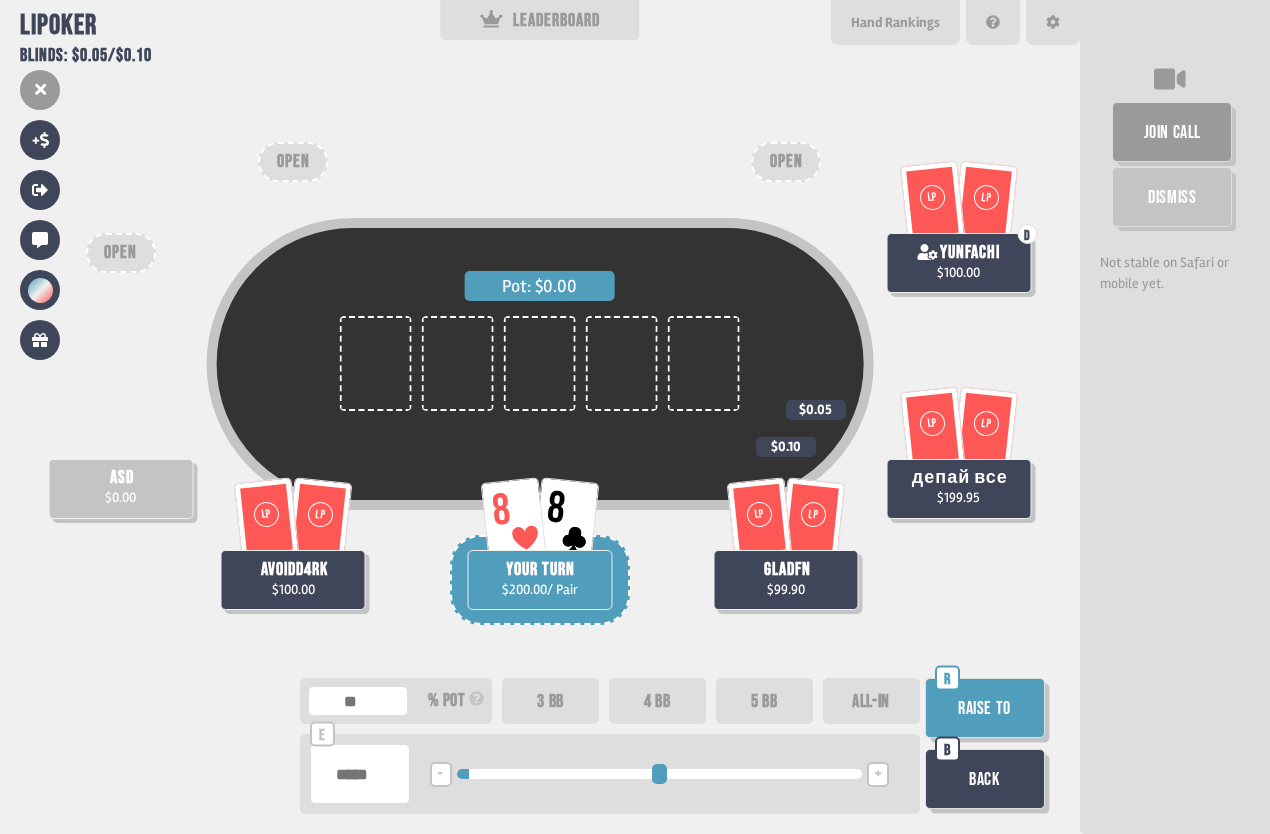 type on "***" 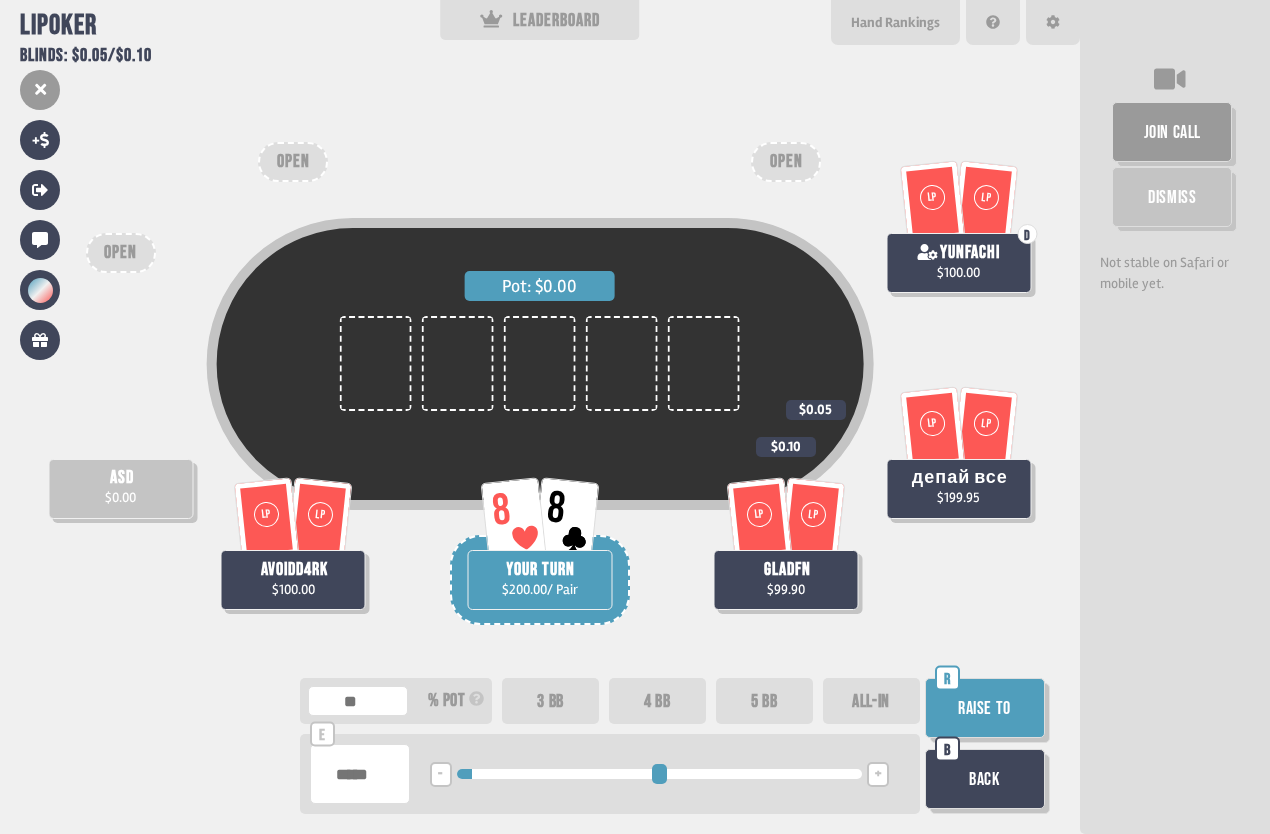 drag, startPoint x: 466, startPoint y: 775, endPoint x: 481, endPoint y: 774, distance: 15.033297 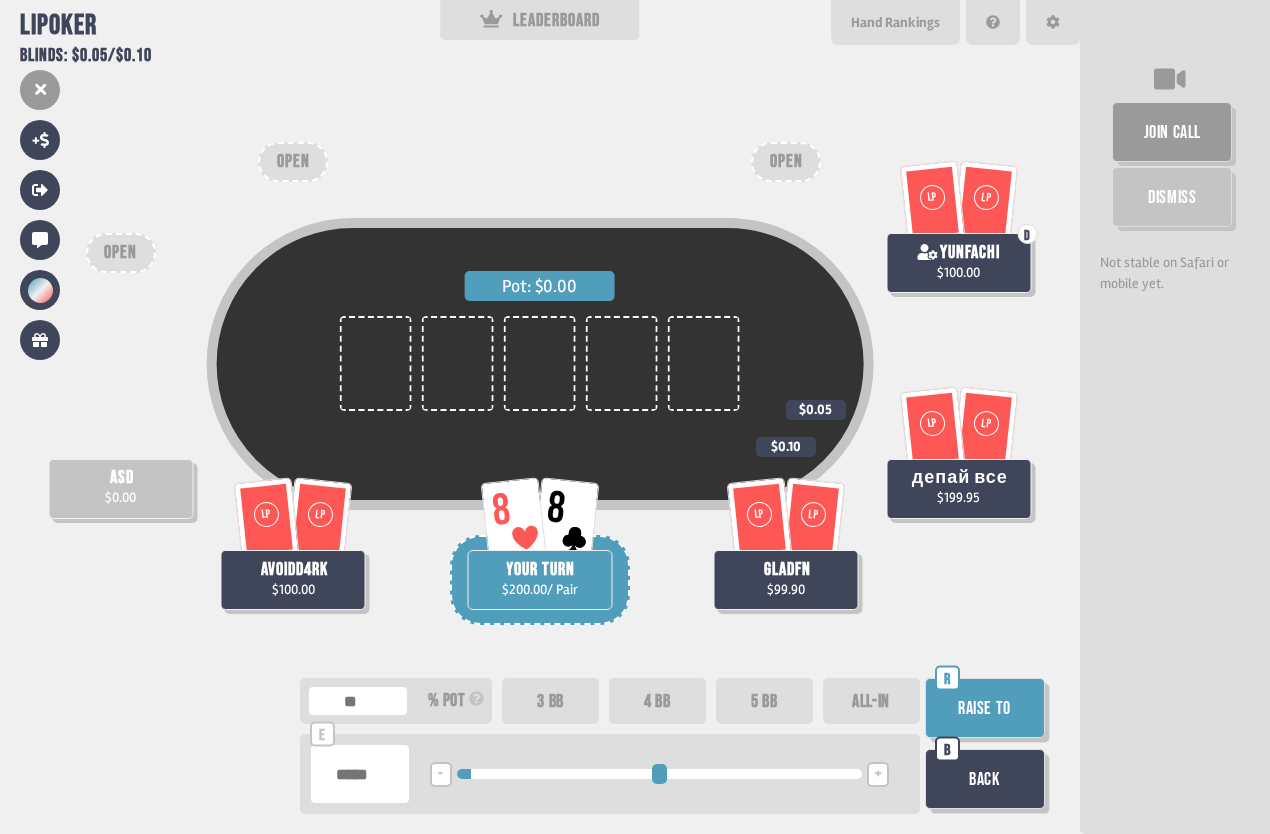 type 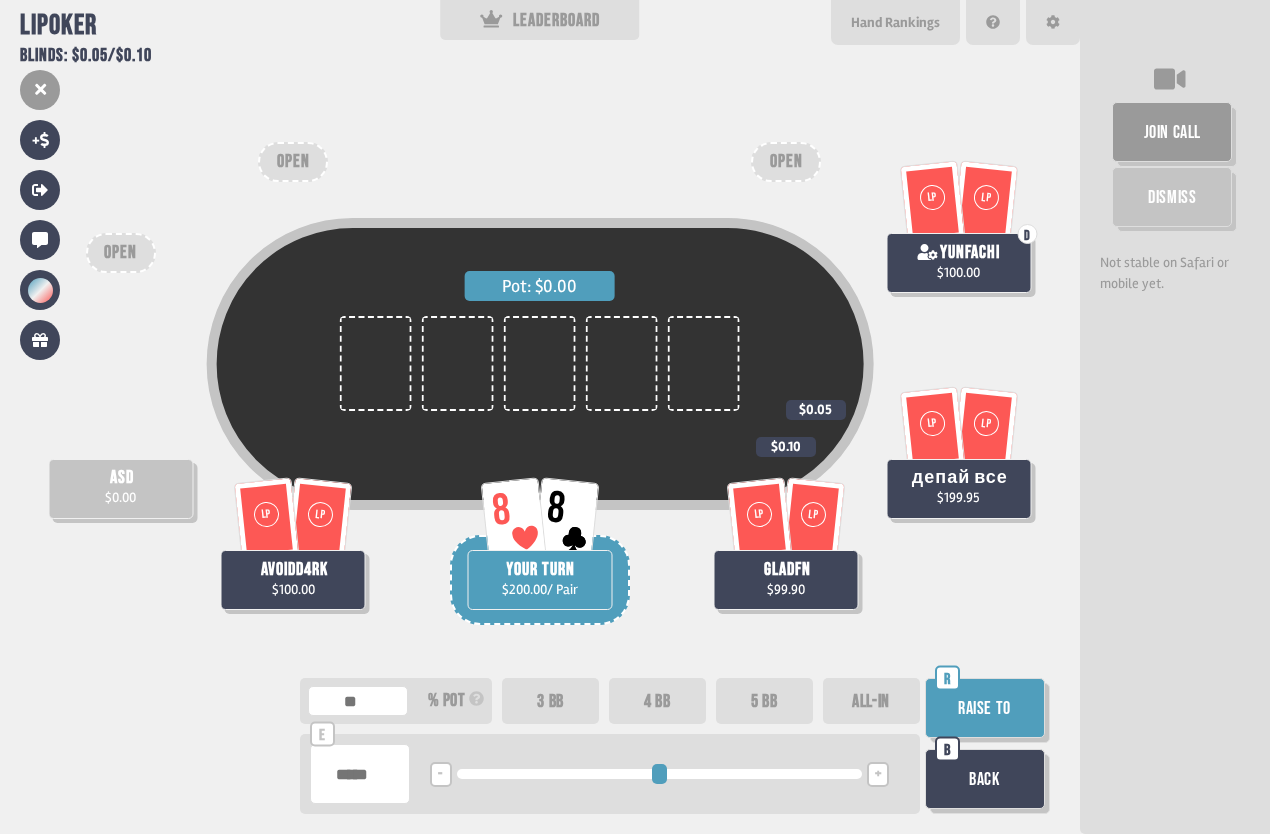 type on "***" 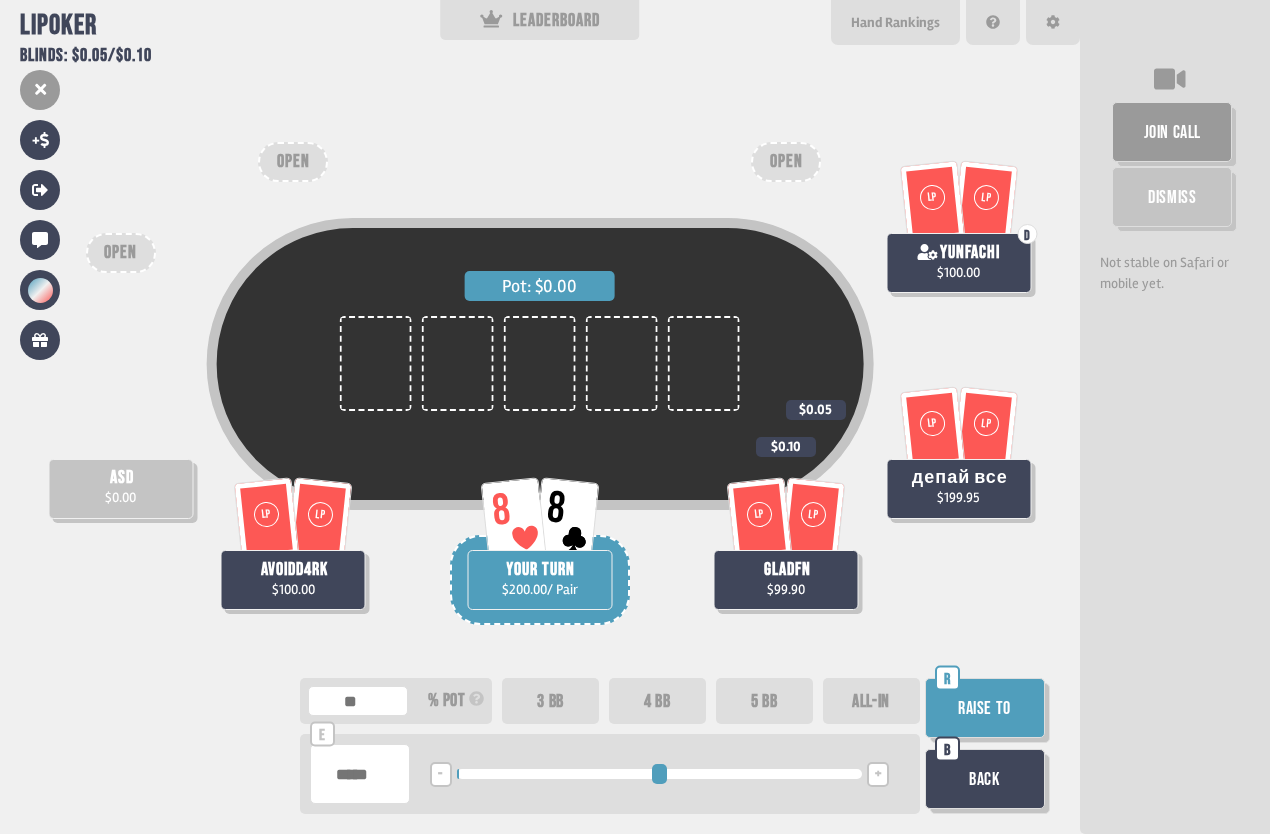 type on "****" 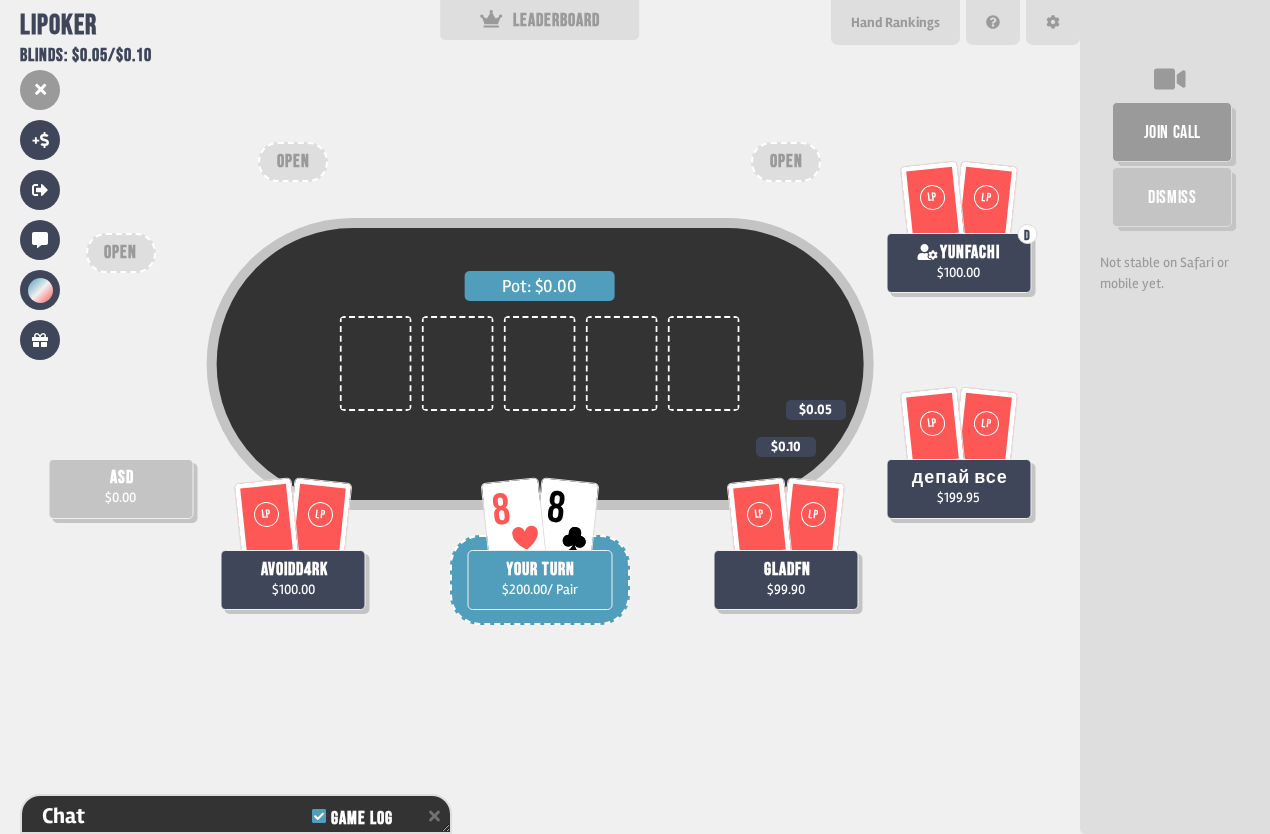 scroll, scrollTop: 643, scrollLeft: 0, axis: vertical 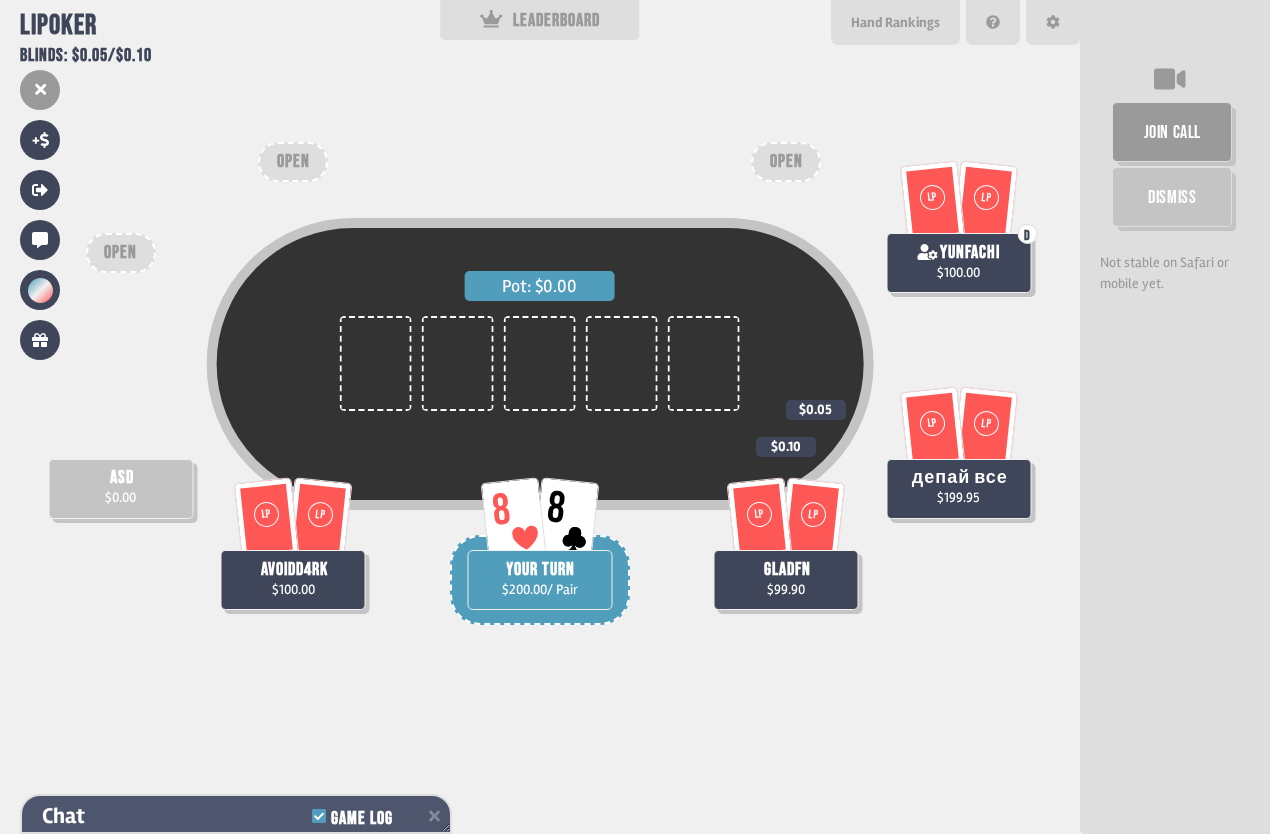 click on "Game Log" at bounding box center [362, 819] 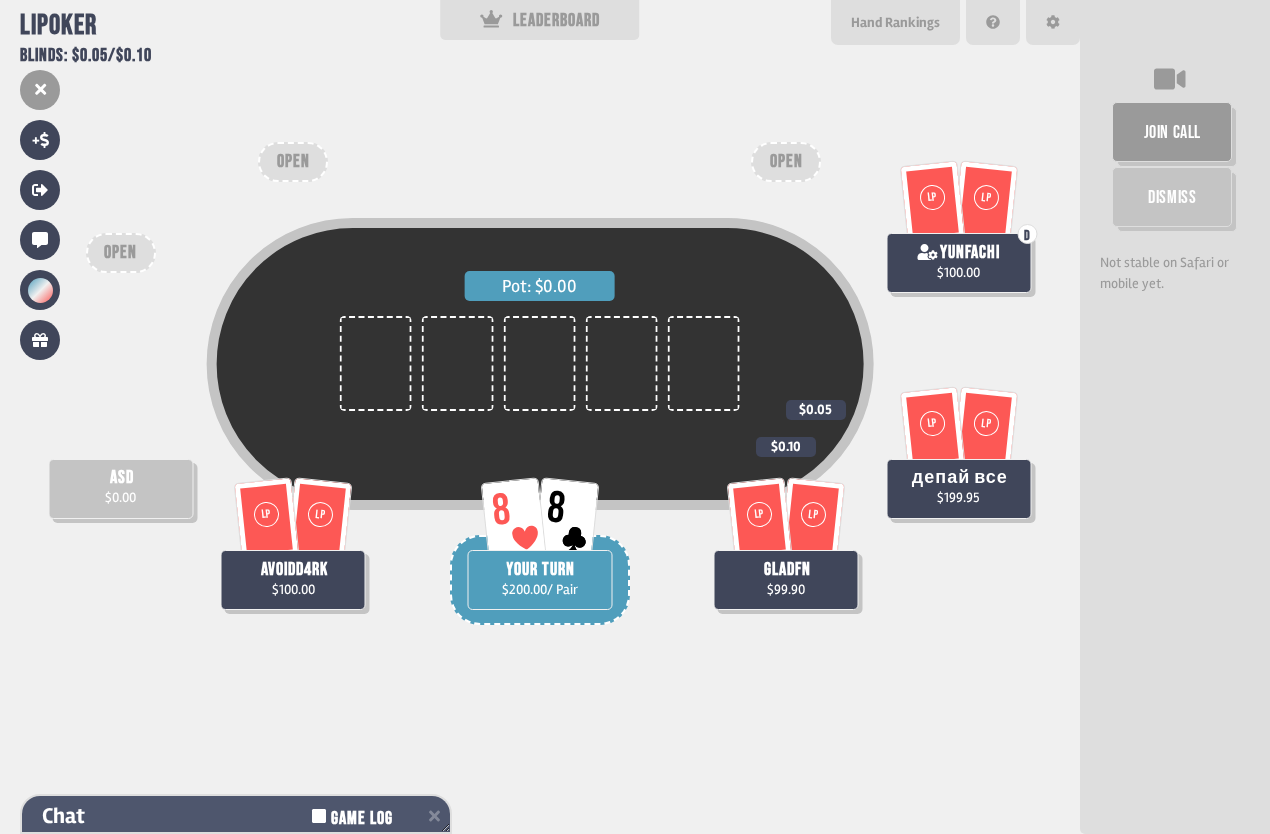 click on "Game Log" at bounding box center (362, 819) 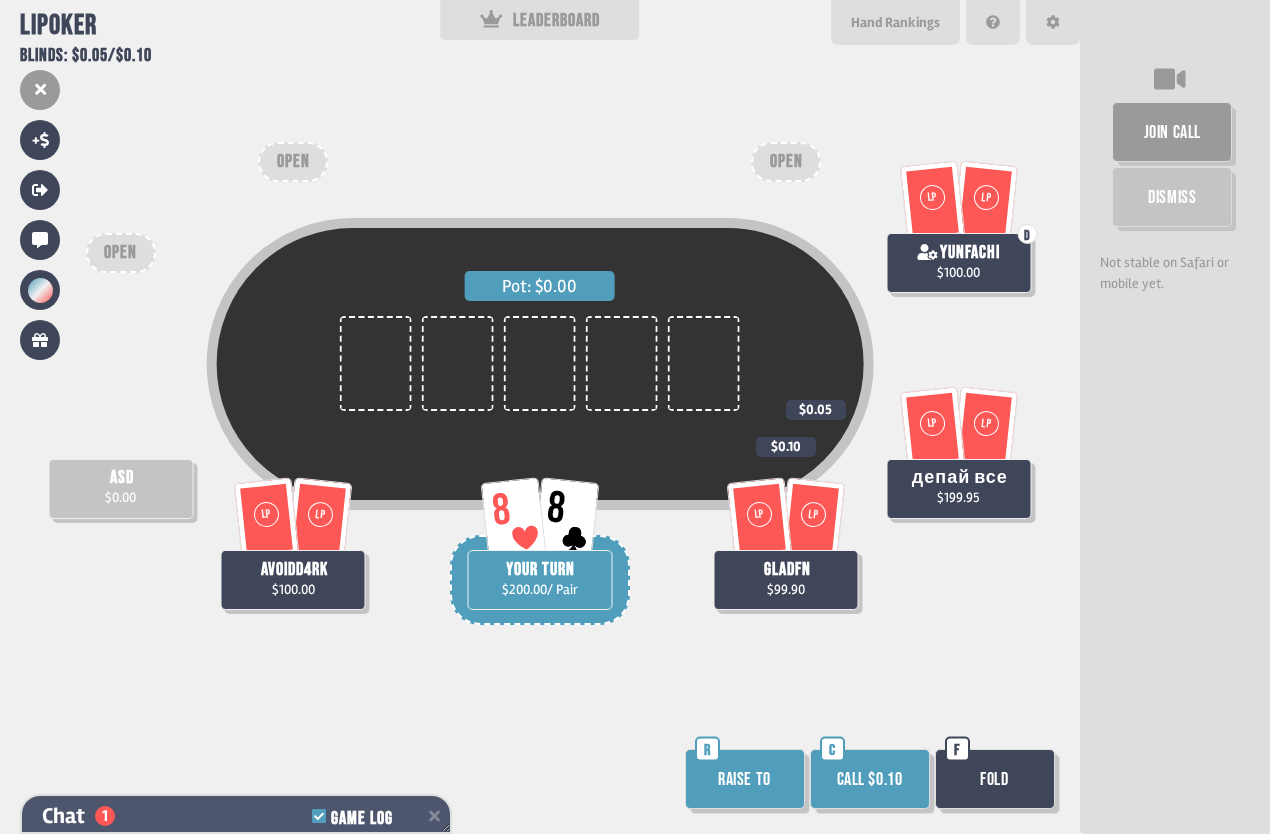 click on "Chat   1 Game Log" at bounding box center [236, 816] 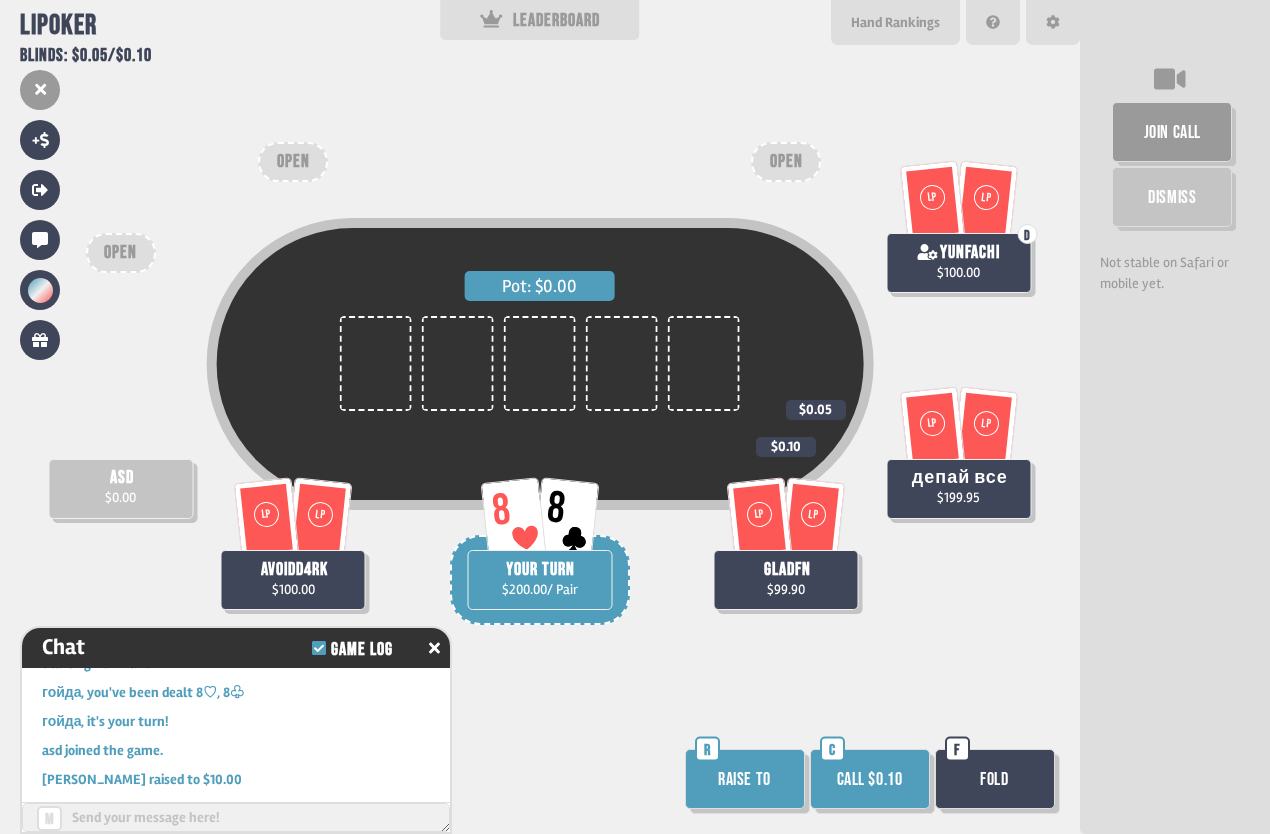 scroll, scrollTop: 543, scrollLeft: 0, axis: vertical 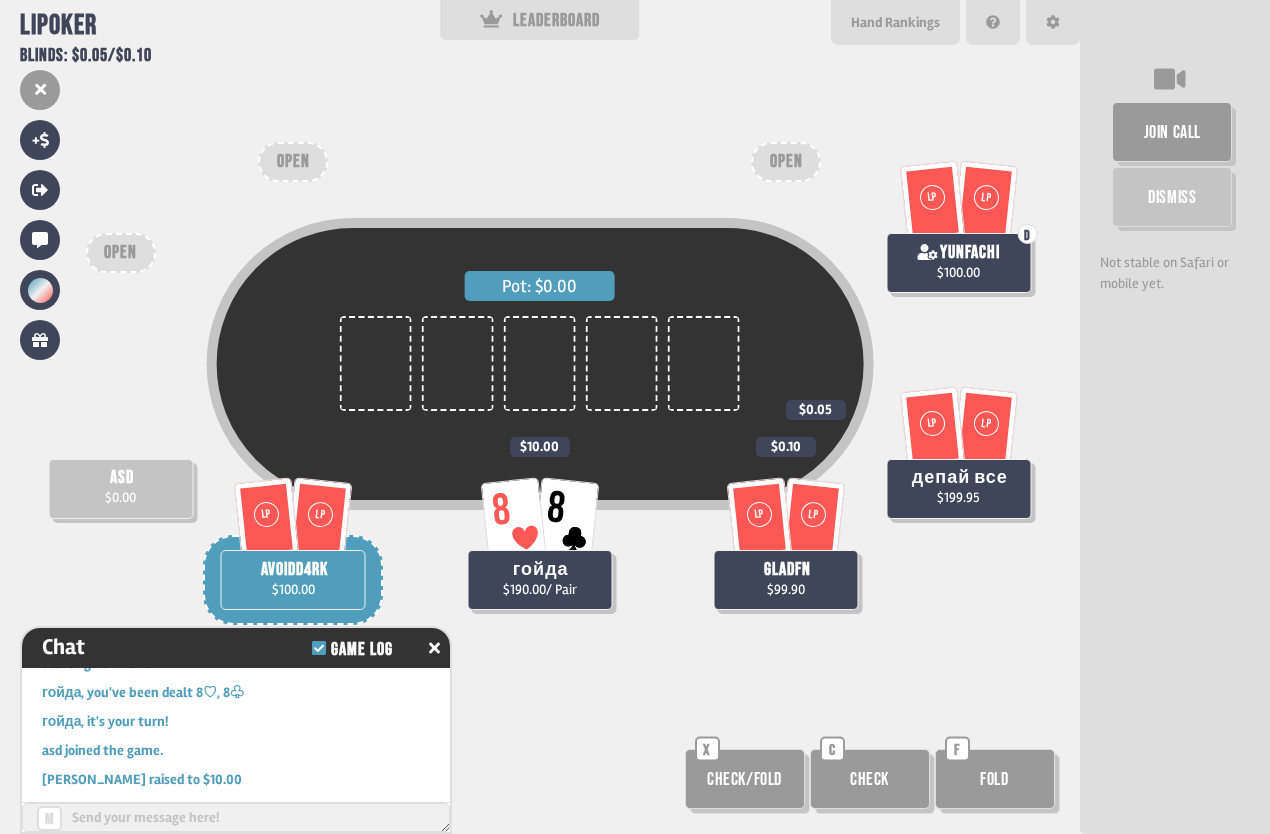 click on "Pot: $0.00   asd $0.00  LP LP av0idd4rk $100.00  8 8 гойда $190.00   / Pair $10.00  LP LP gladfn $99.90  $0.10  LP LP депай все $199.95  $0.05  LP LP D yunfachi $100.00  OPEN OPEN OPEN Check/Fold X Check C Fold F" at bounding box center [540, 417] 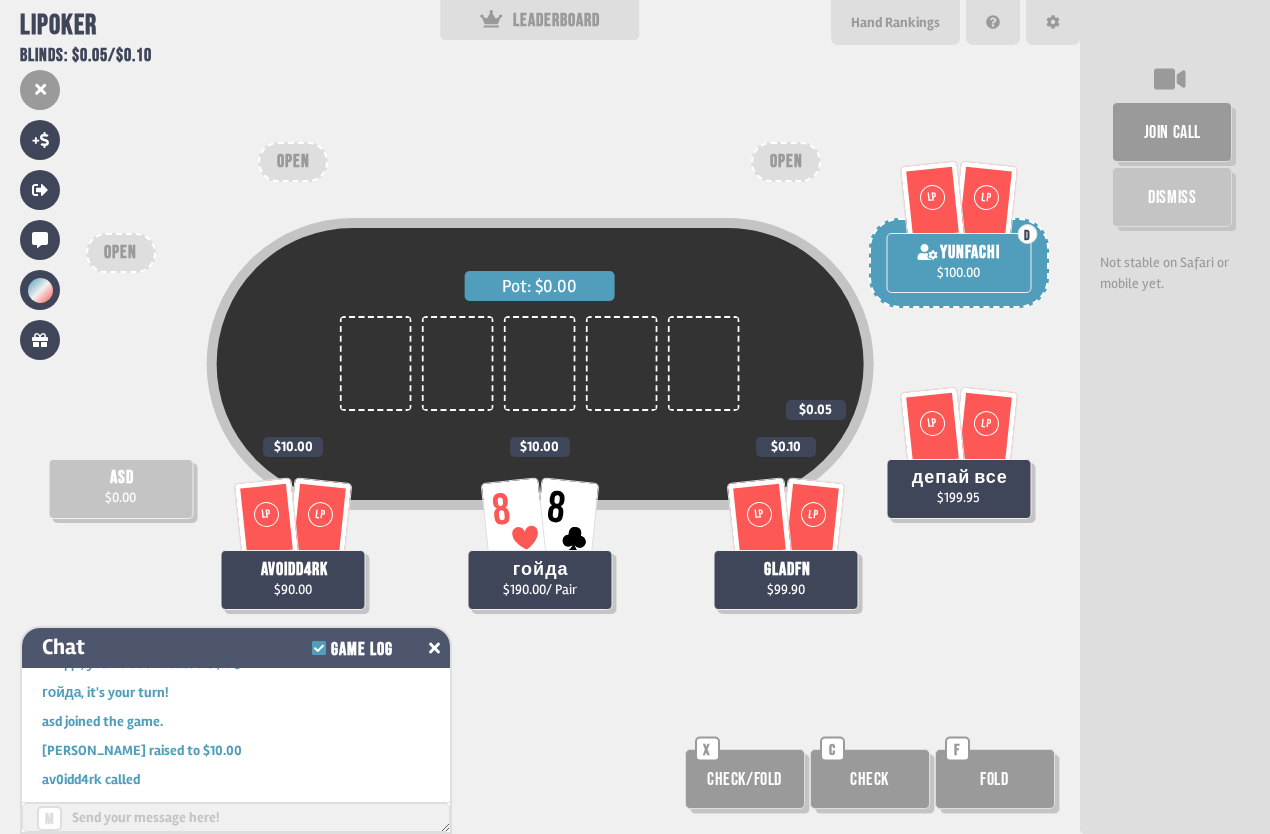 click 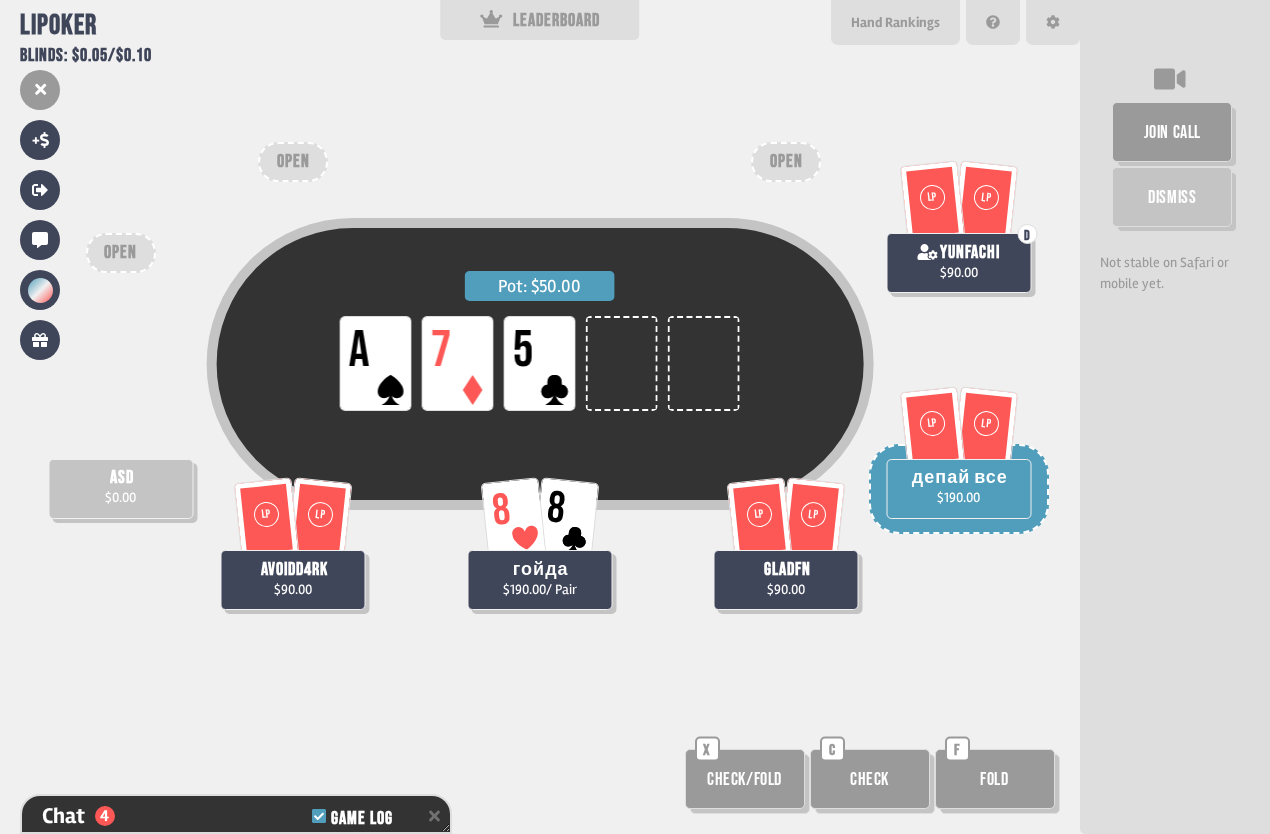 click on "Pot: $50.00   LP A LP 7 LP 5 asd $0.00  LP LP av0idd4rk $90.00  8 8 гойда $190.00   / Pair LP LP gladfn $90.00  LP LP депай все $190.00  LP LP D yunfachi $90.00  OPEN OPEN OPEN Check/Fold X Check C Fold F" at bounding box center [540, 417] 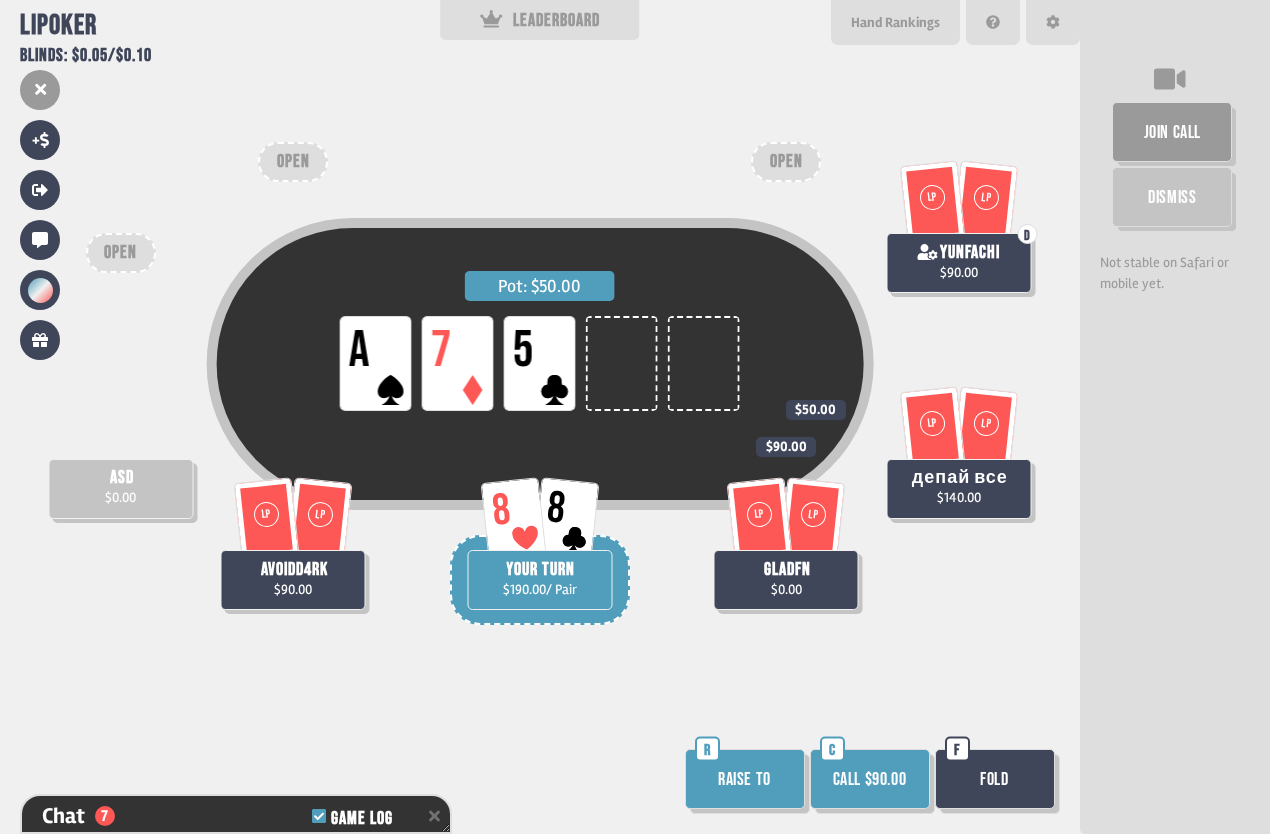click on "Raise to" at bounding box center [745, 779] 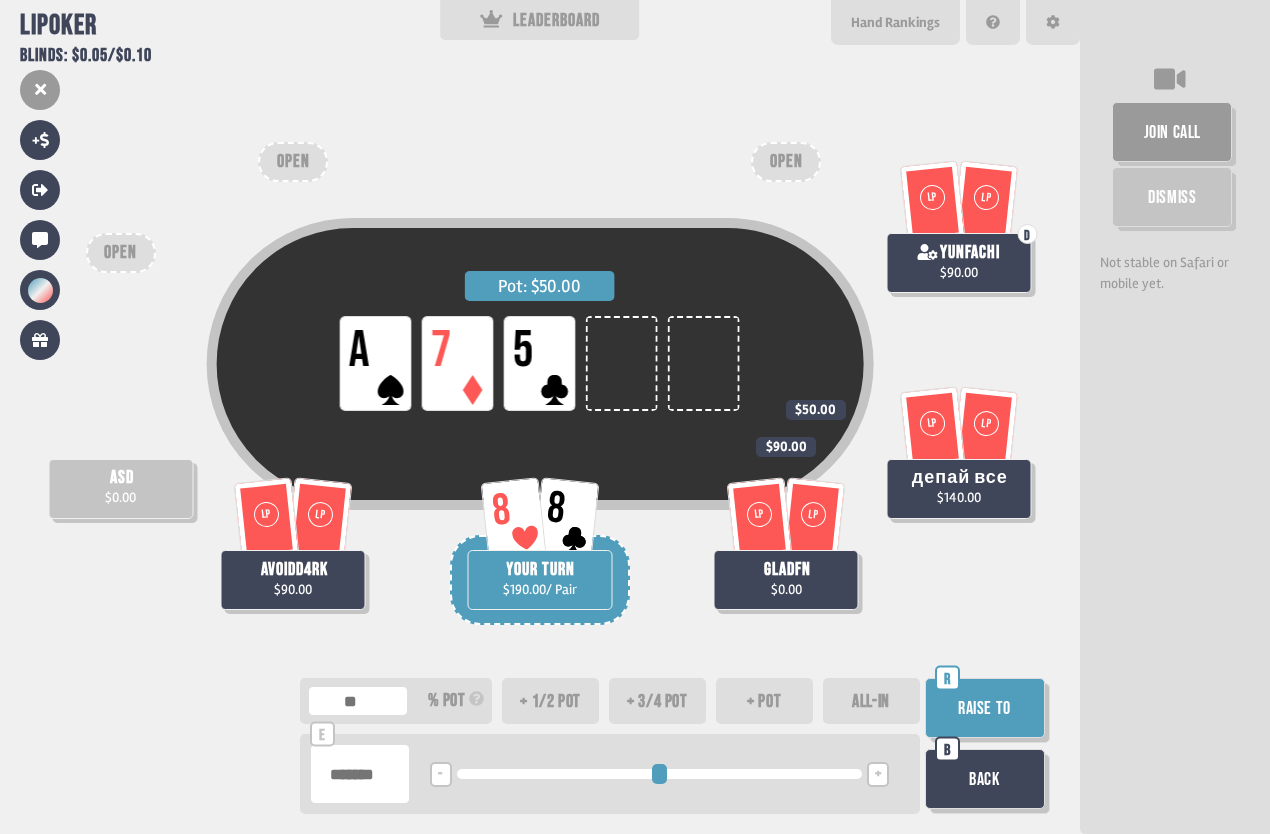 type on "**" 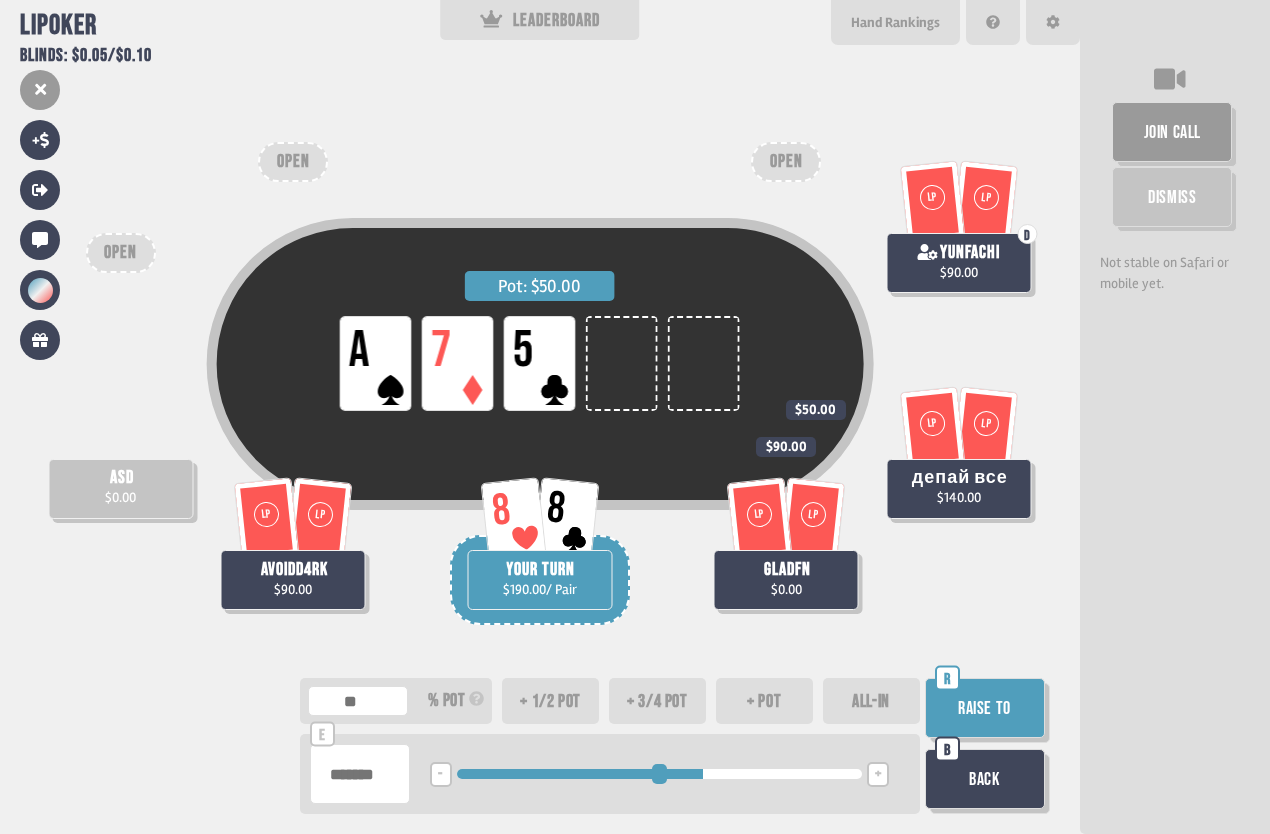 type on "**" 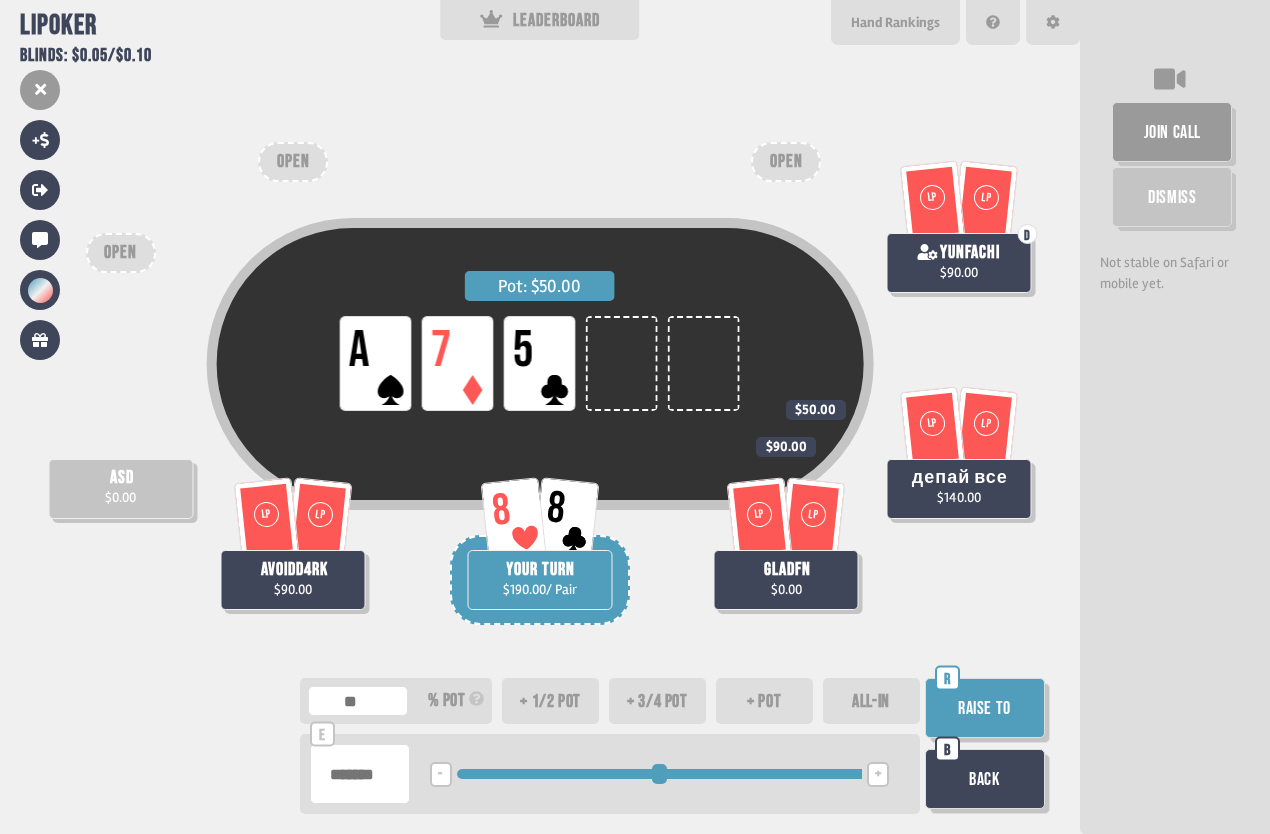 click on "Raise to" at bounding box center [985, 708] 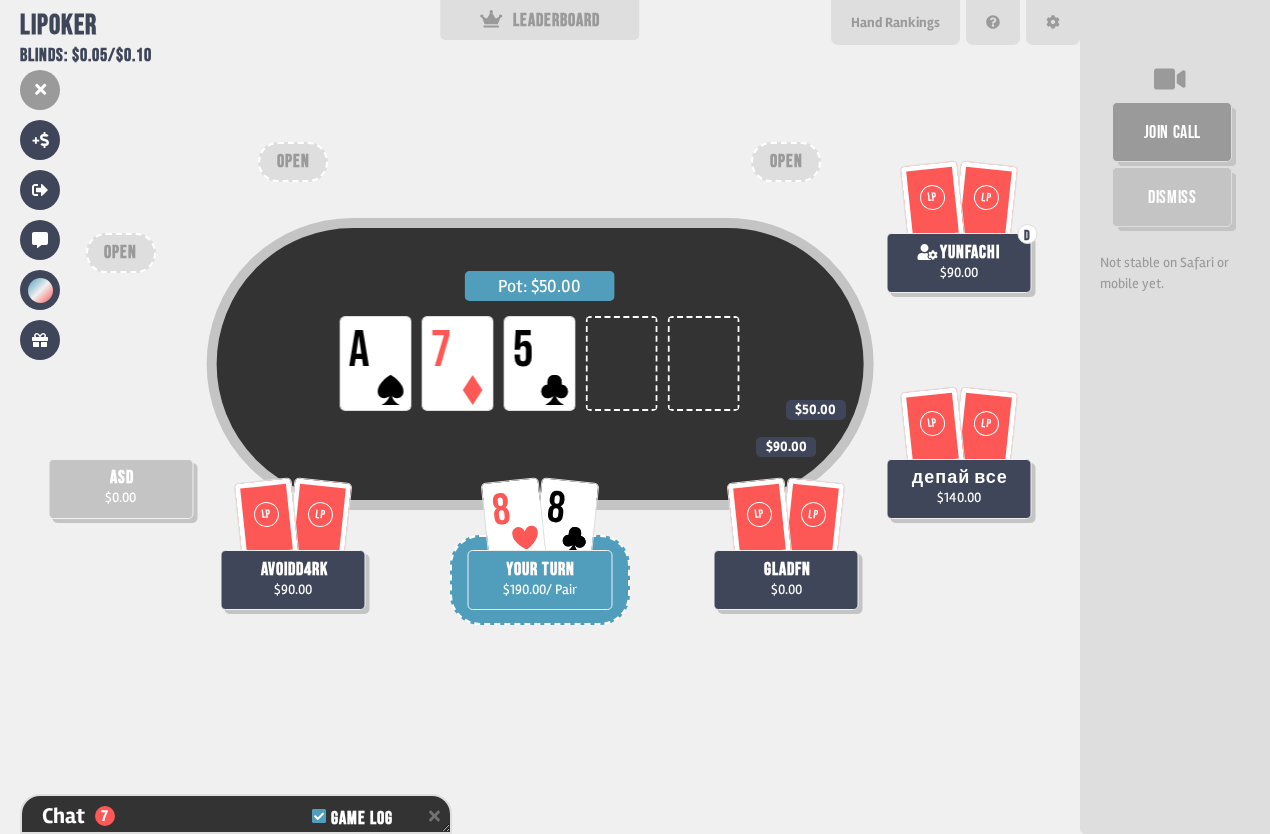 scroll, scrollTop: 933, scrollLeft: 0, axis: vertical 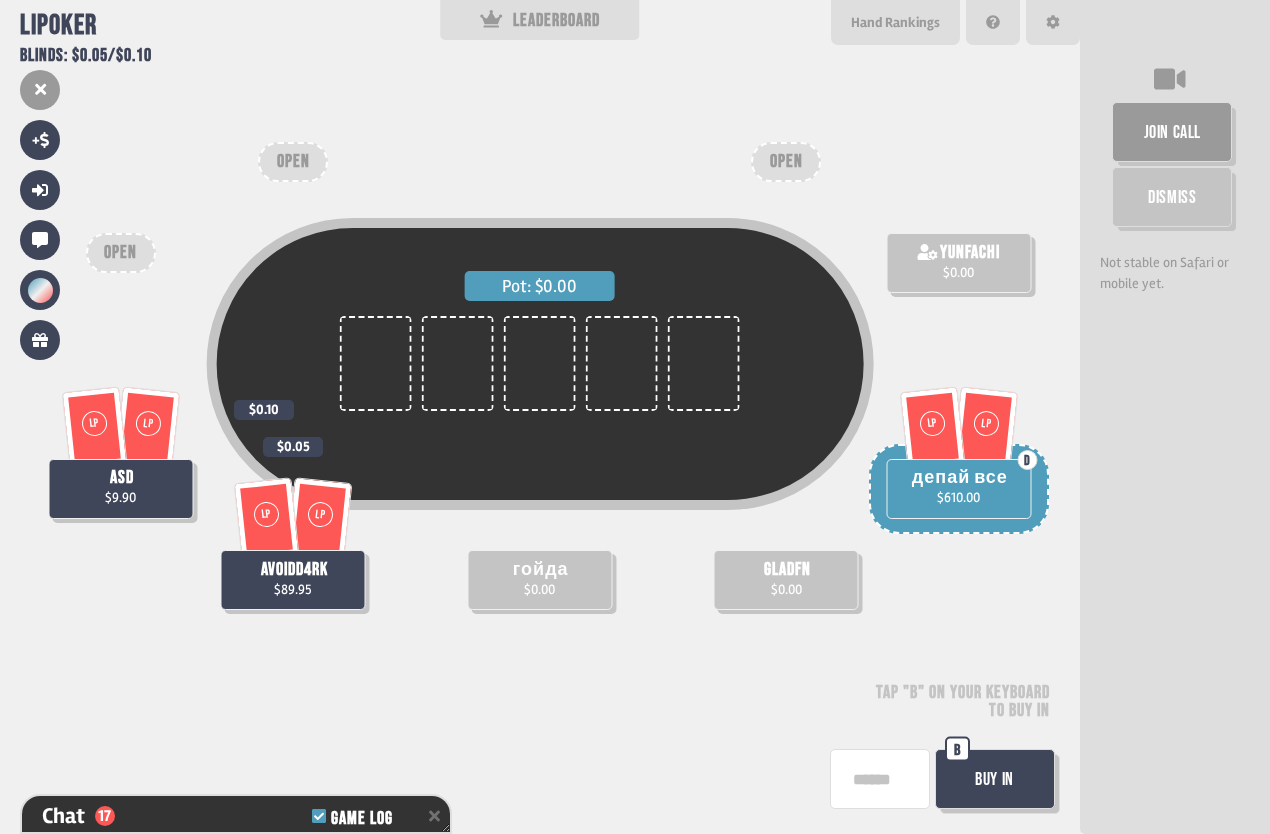 click at bounding box center (880, 779) 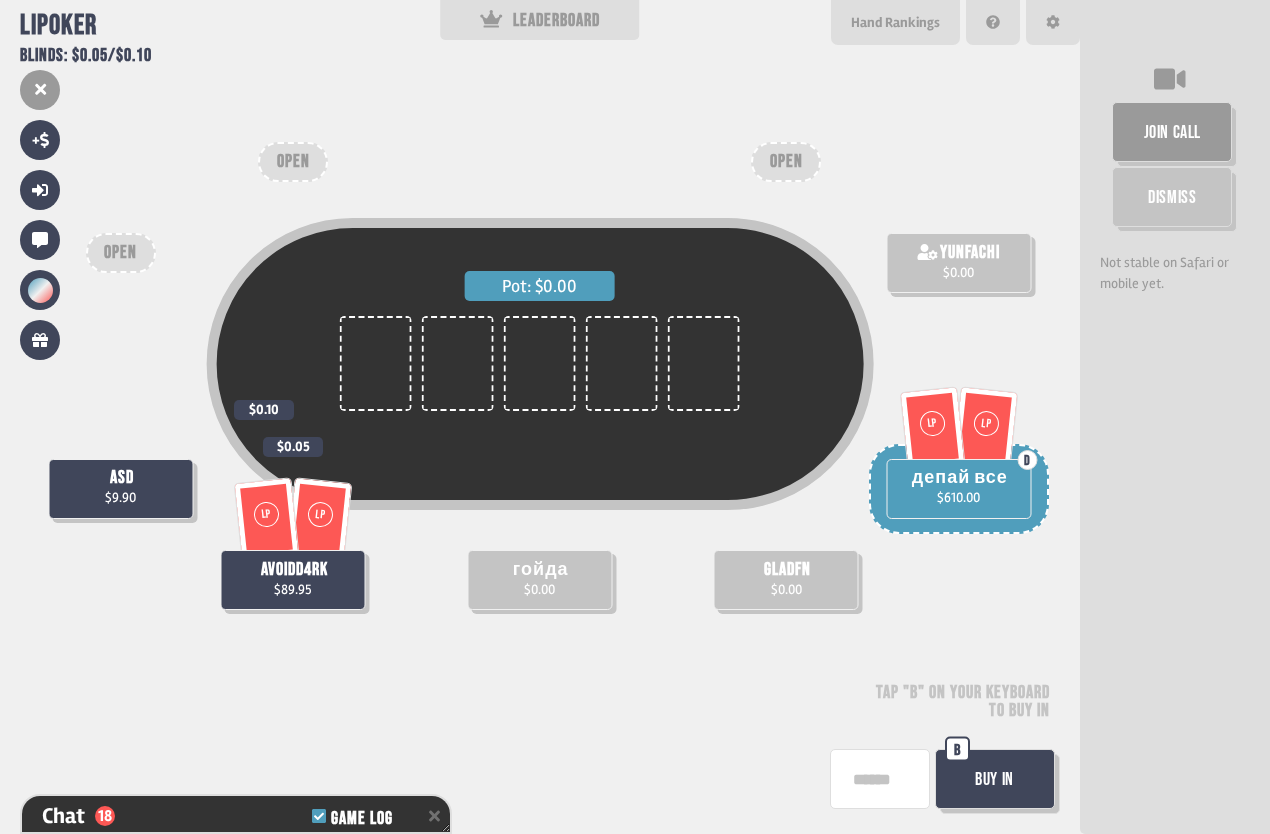 scroll, scrollTop: 0, scrollLeft: 17, axis: horizontal 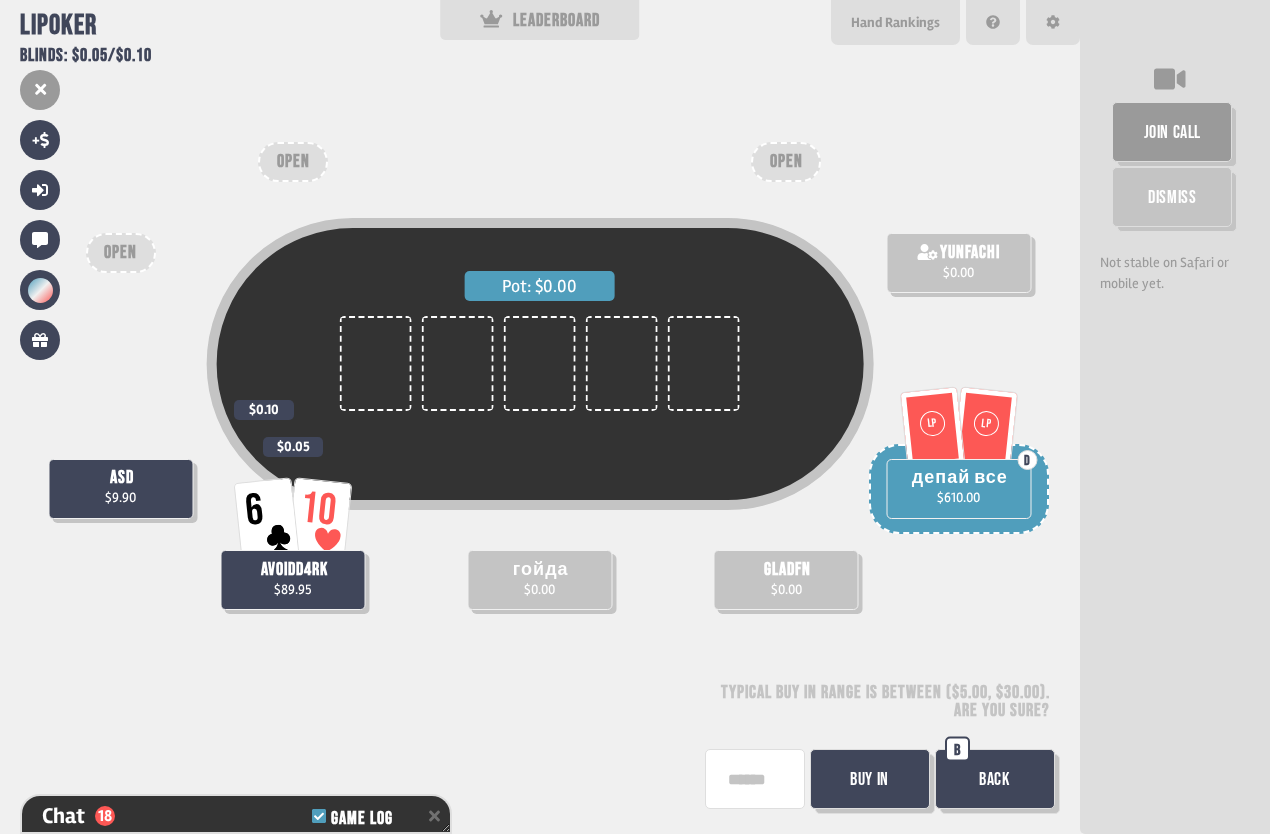 click on "Buy In" at bounding box center [870, 779] 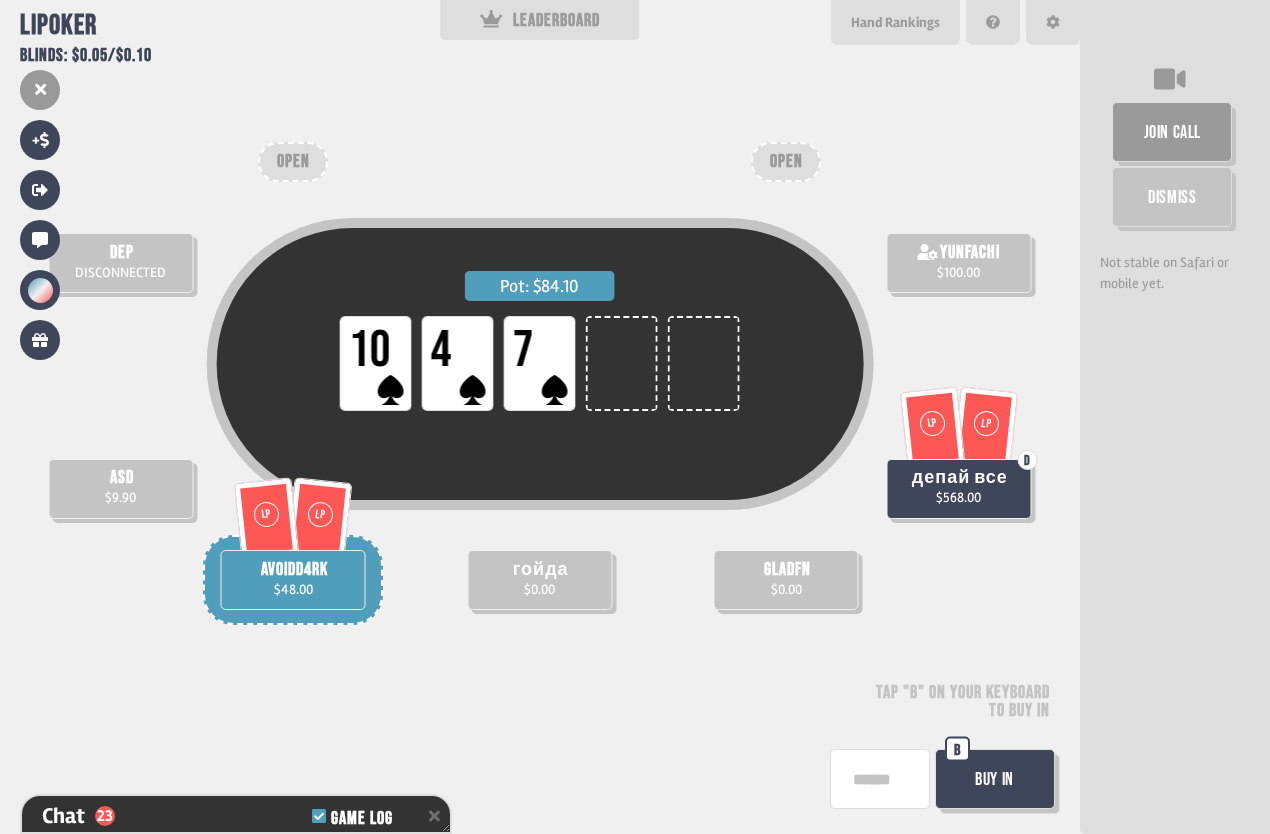 scroll, scrollTop: 1368, scrollLeft: 0, axis: vertical 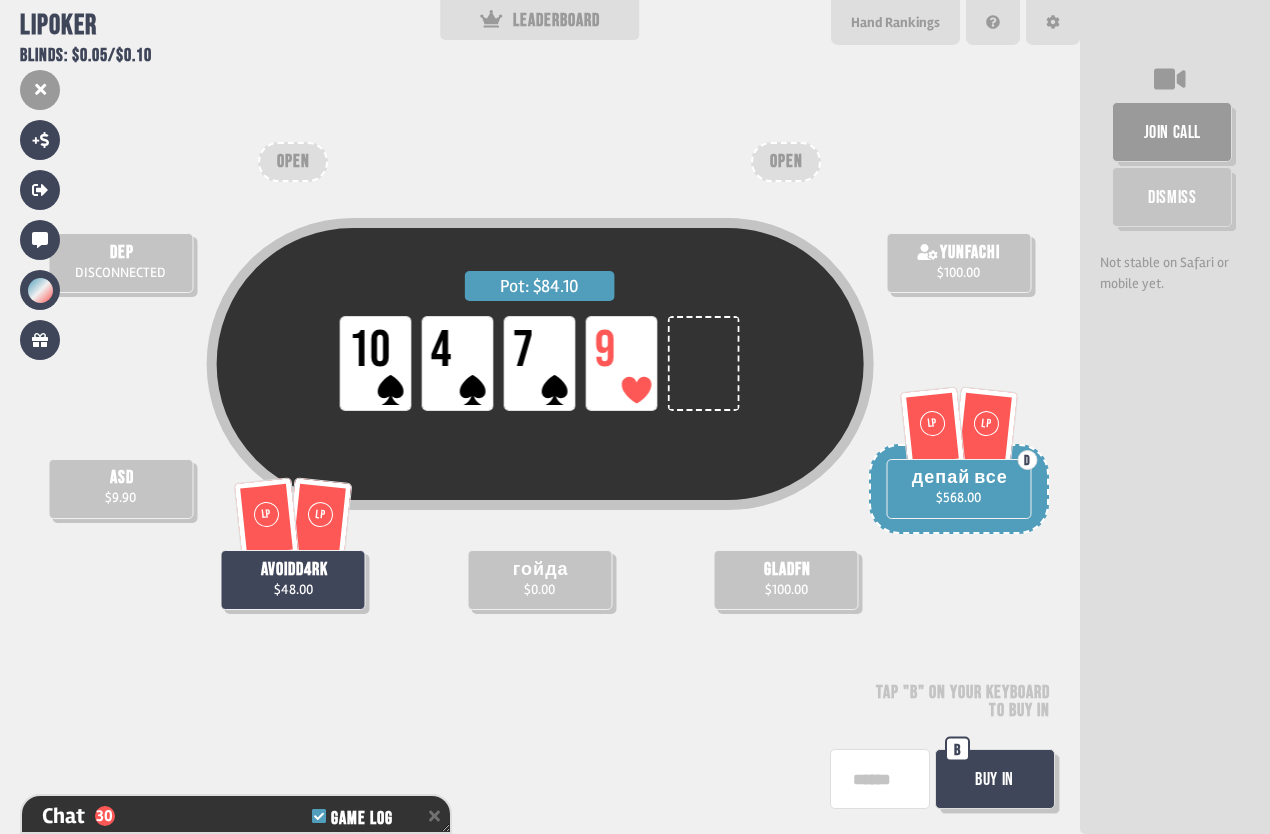 click at bounding box center [880, 779] 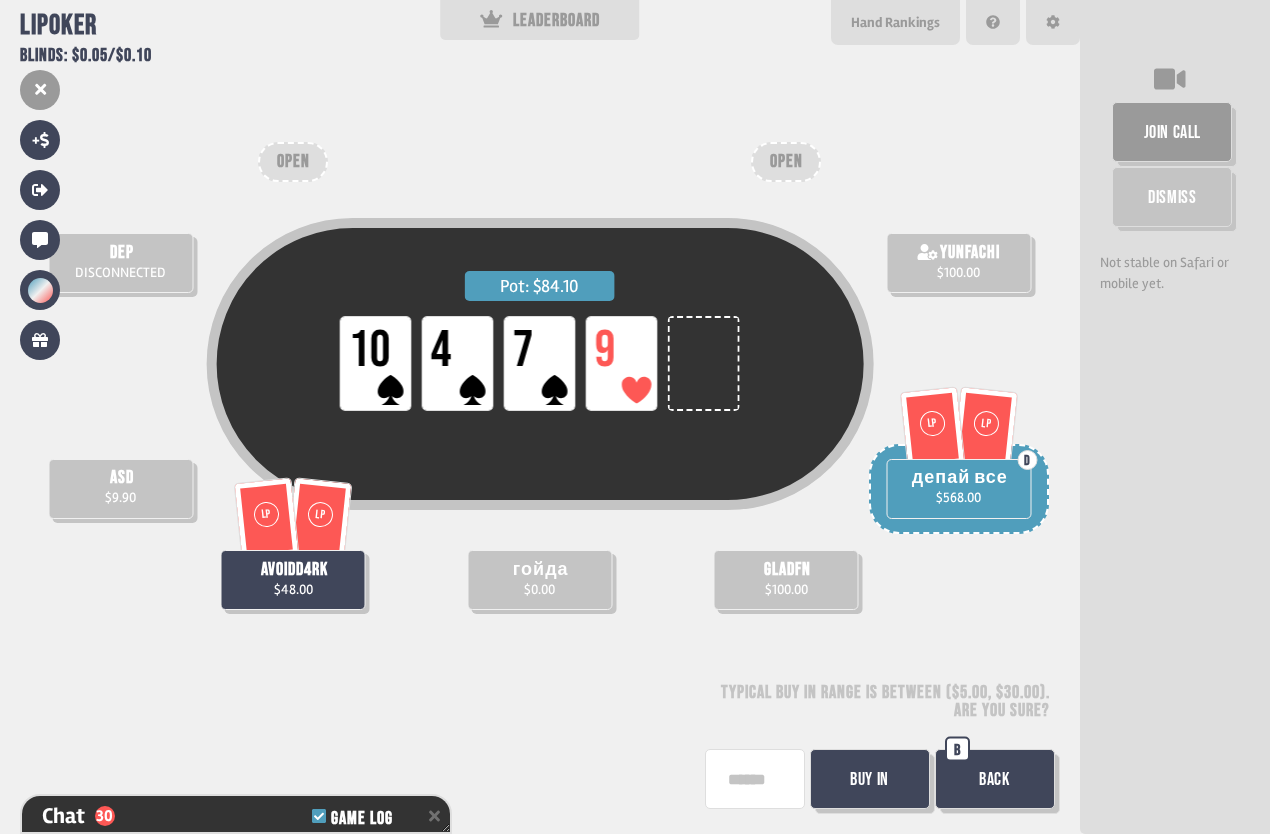 click on "Buy In" at bounding box center (870, 779) 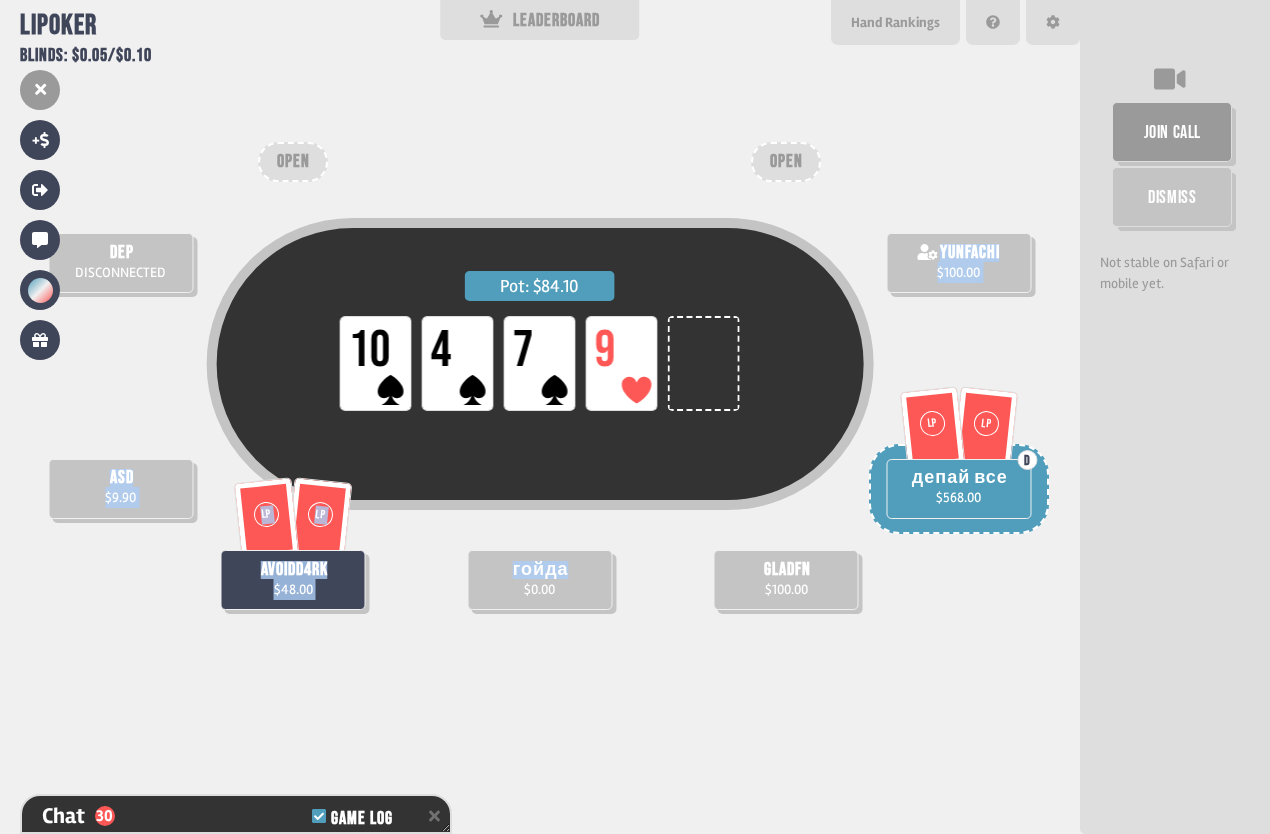 drag, startPoint x: 452, startPoint y: 573, endPoint x: 577, endPoint y: 593, distance: 126.58989 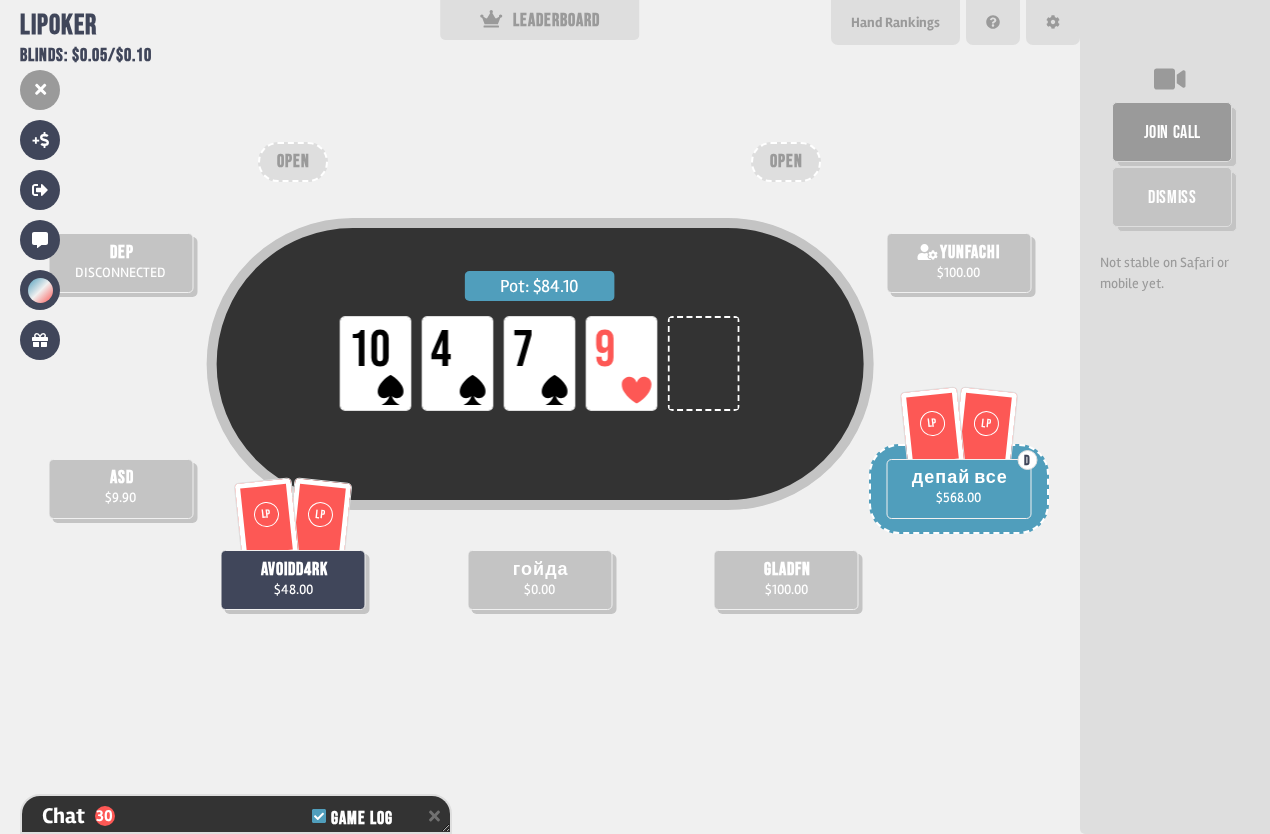 scroll, scrollTop: 1600, scrollLeft: 0, axis: vertical 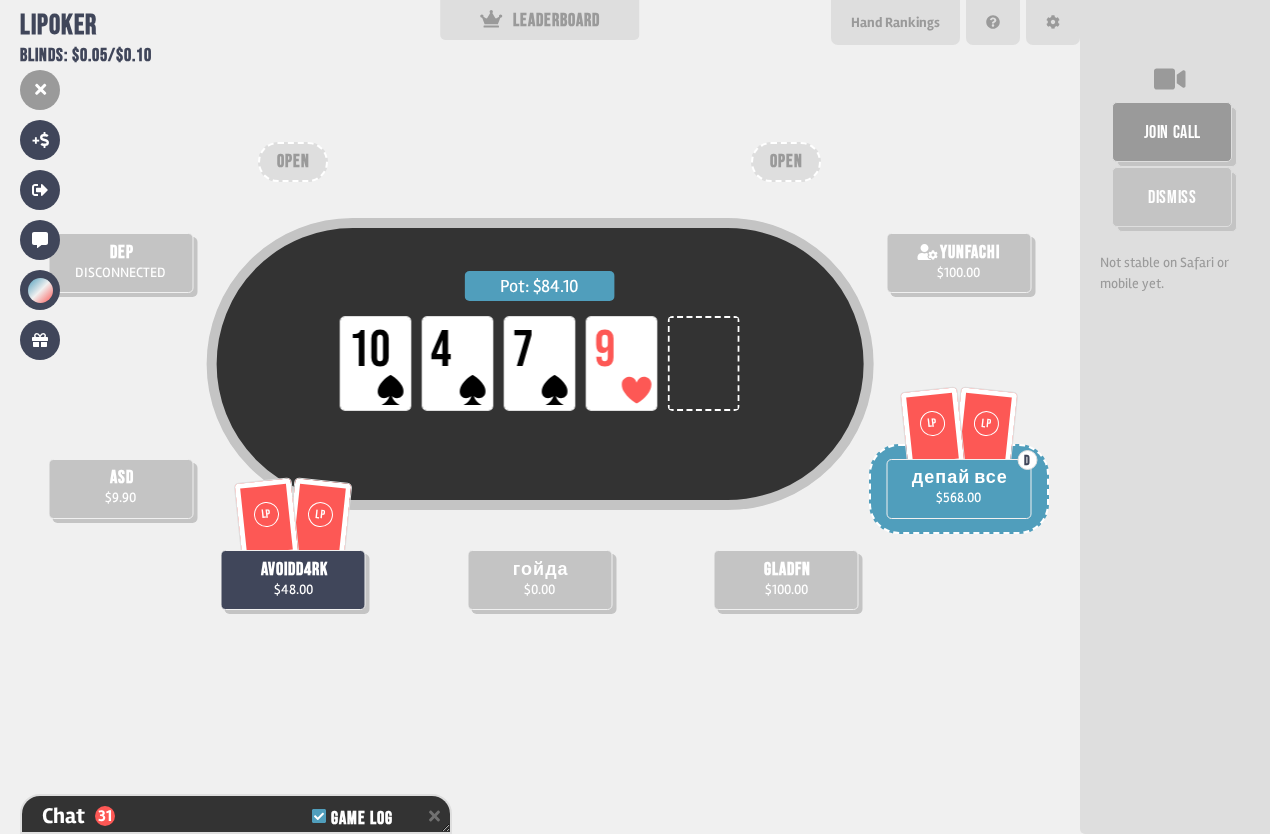 drag, startPoint x: 527, startPoint y: 585, endPoint x: 565, endPoint y: 586, distance: 38.013157 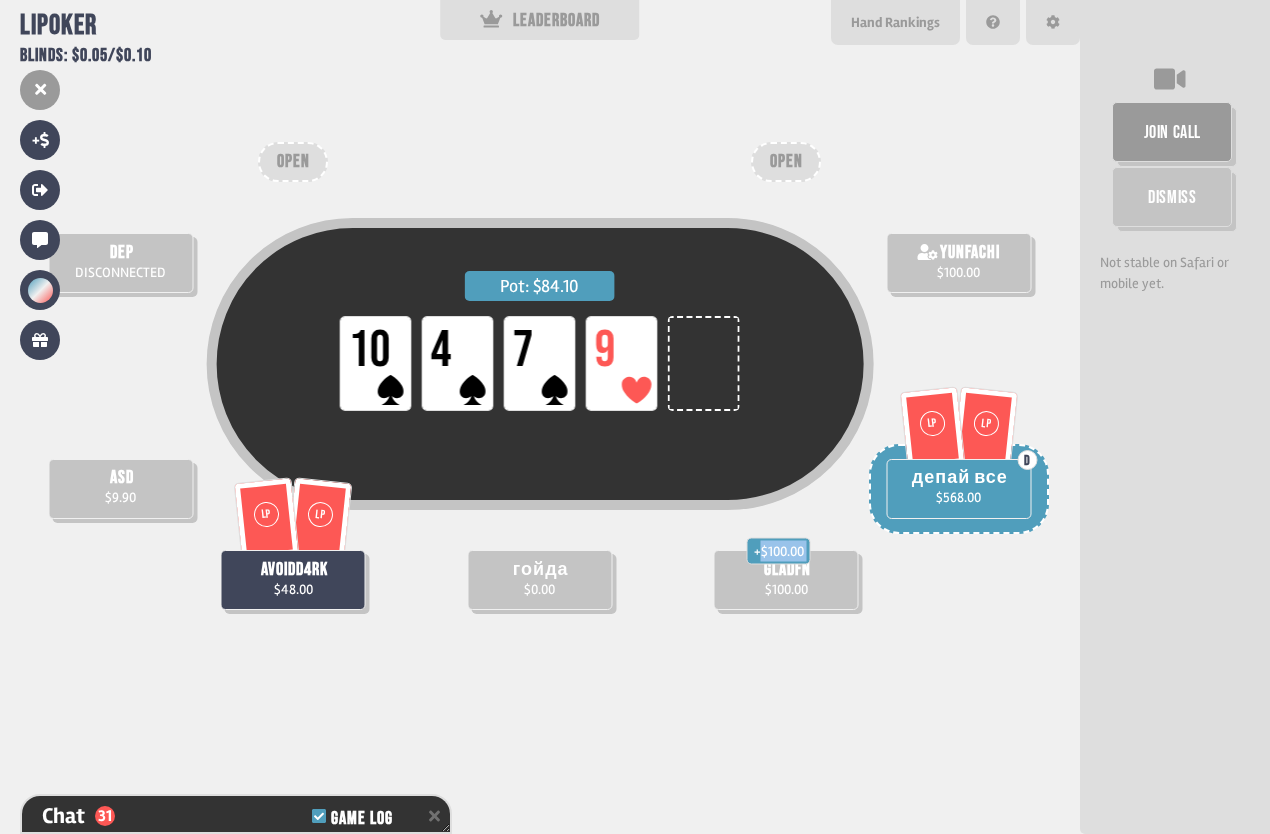 drag, startPoint x: 762, startPoint y: 557, endPoint x: 835, endPoint y: 554, distance: 73.061615 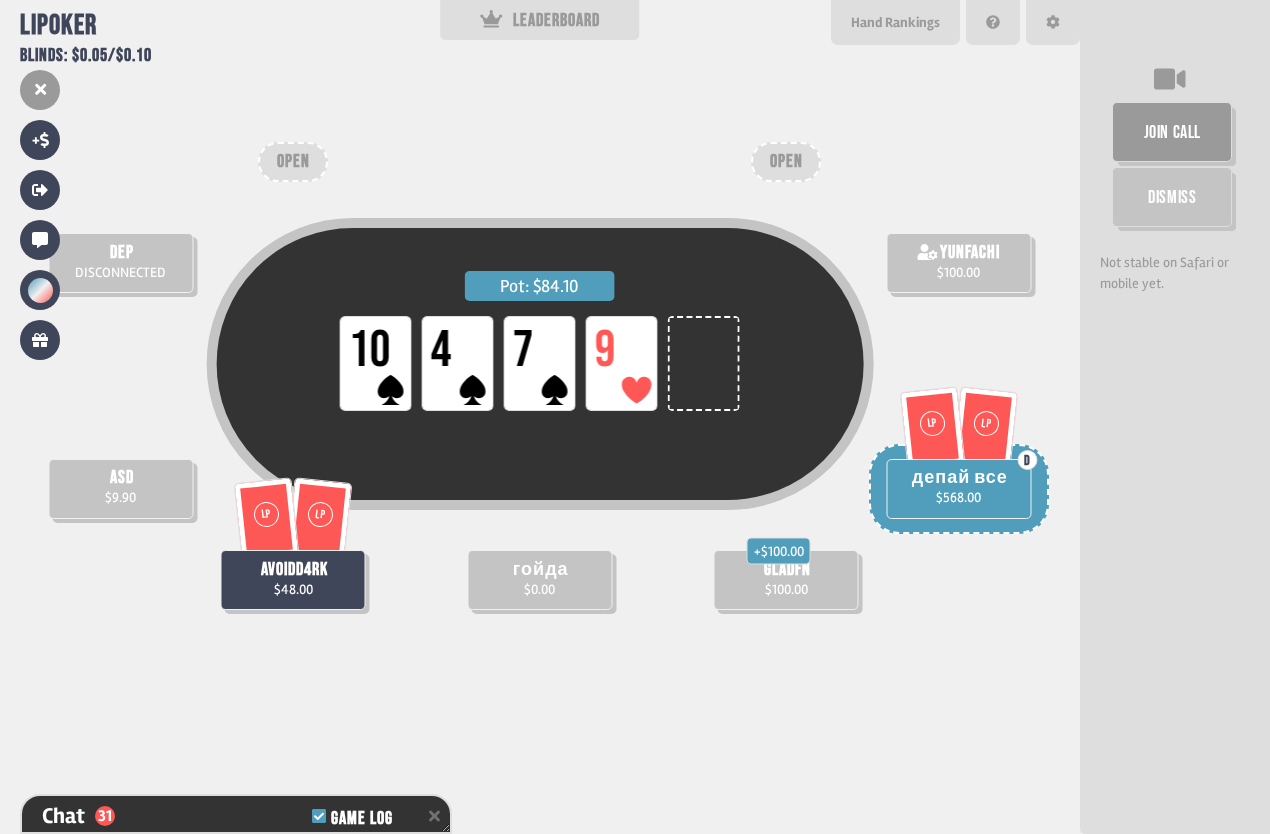 click on "+ $100.00 gladfn $100.00" at bounding box center [786, 580] 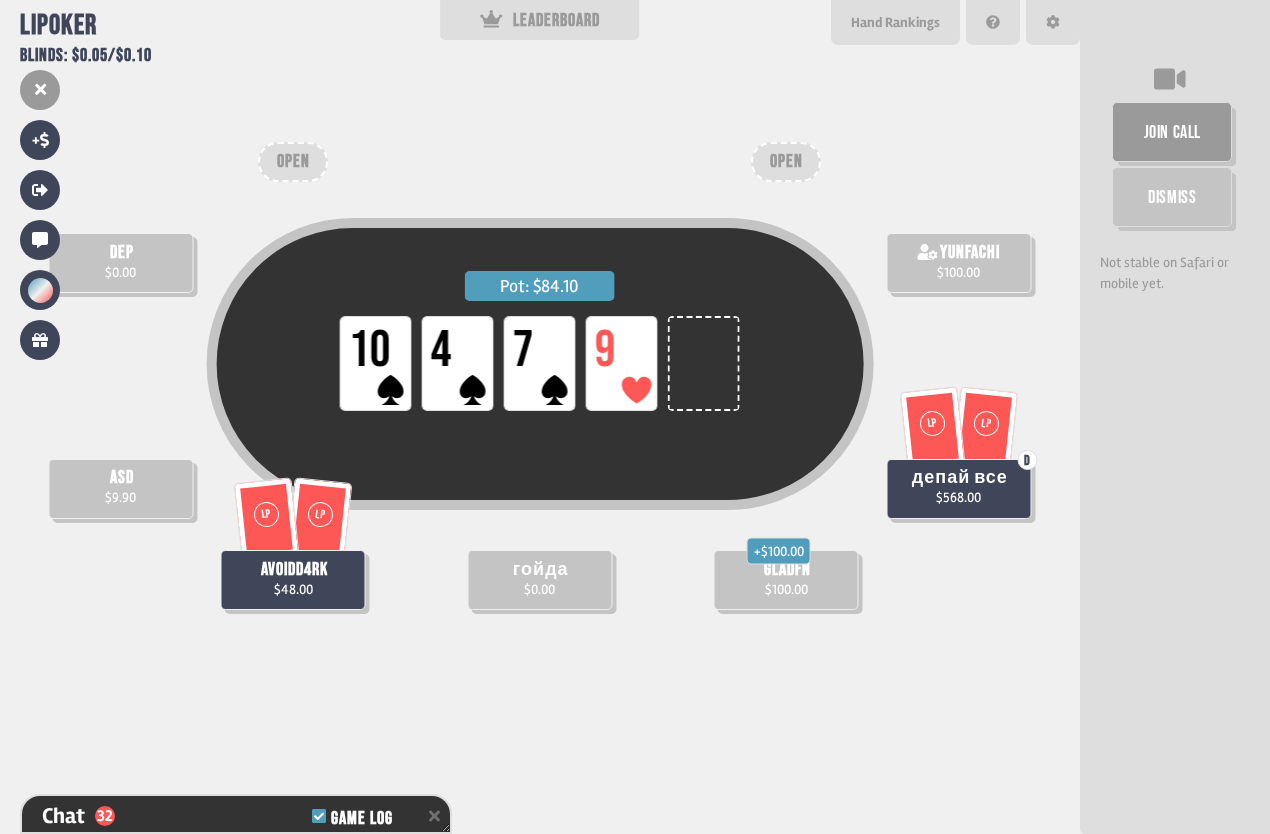 scroll, scrollTop: 1658, scrollLeft: 0, axis: vertical 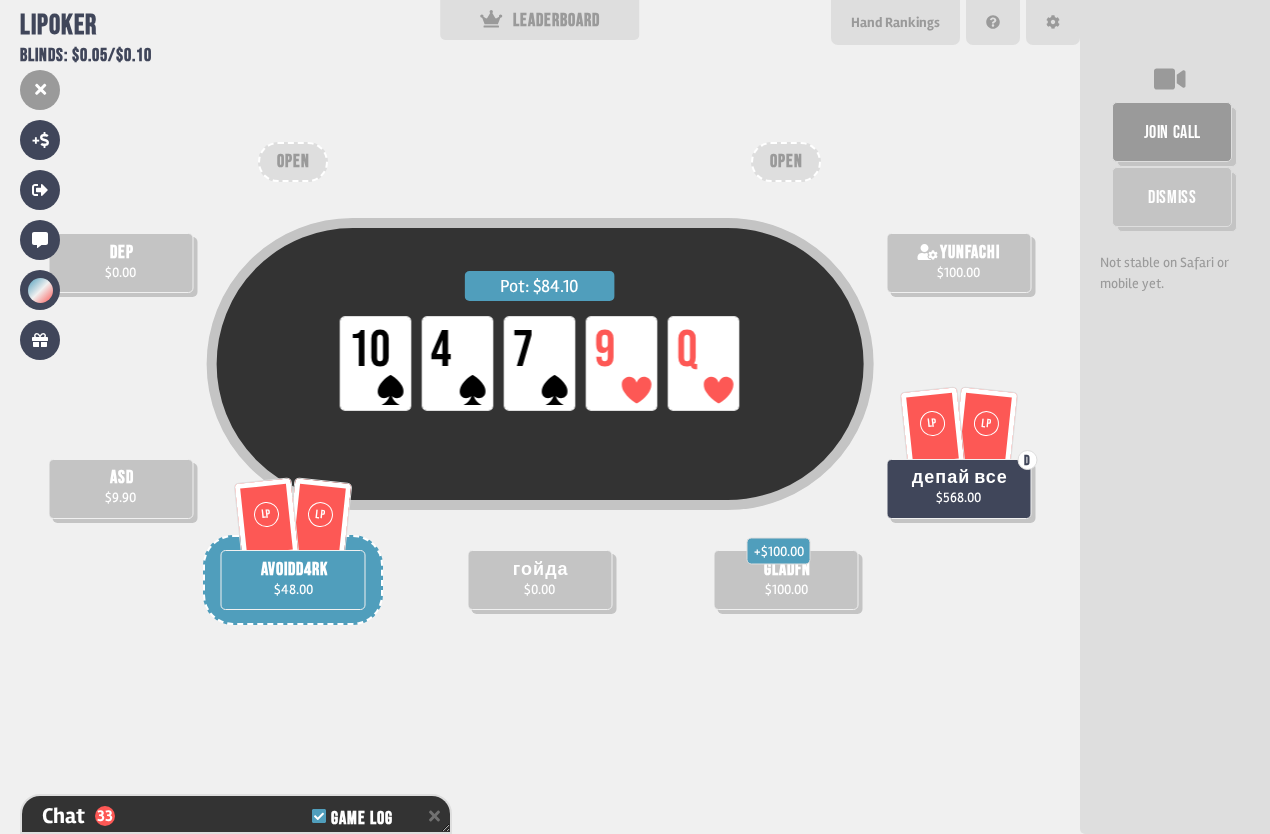 drag, startPoint x: 496, startPoint y: 588, endPoint x: 597, endPoint y: 585, distance: 101.04455 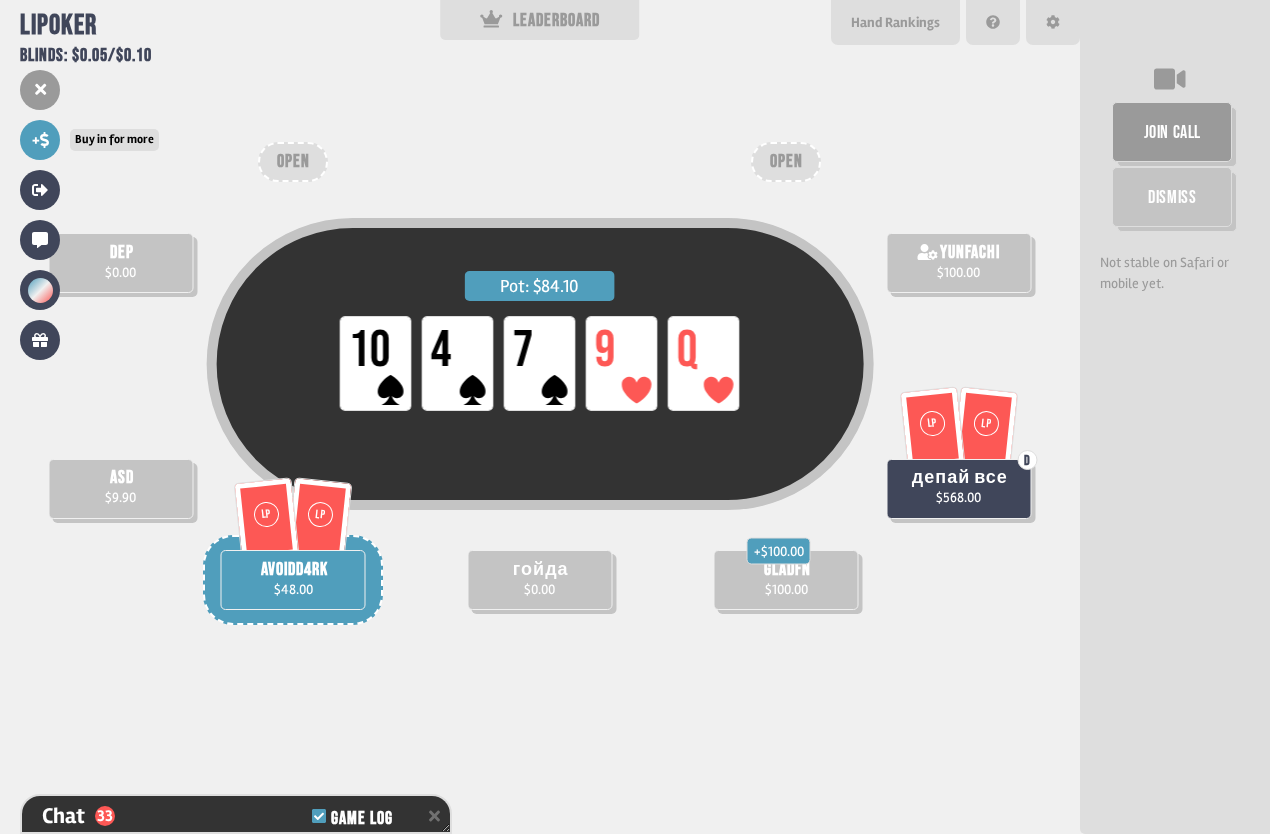 click 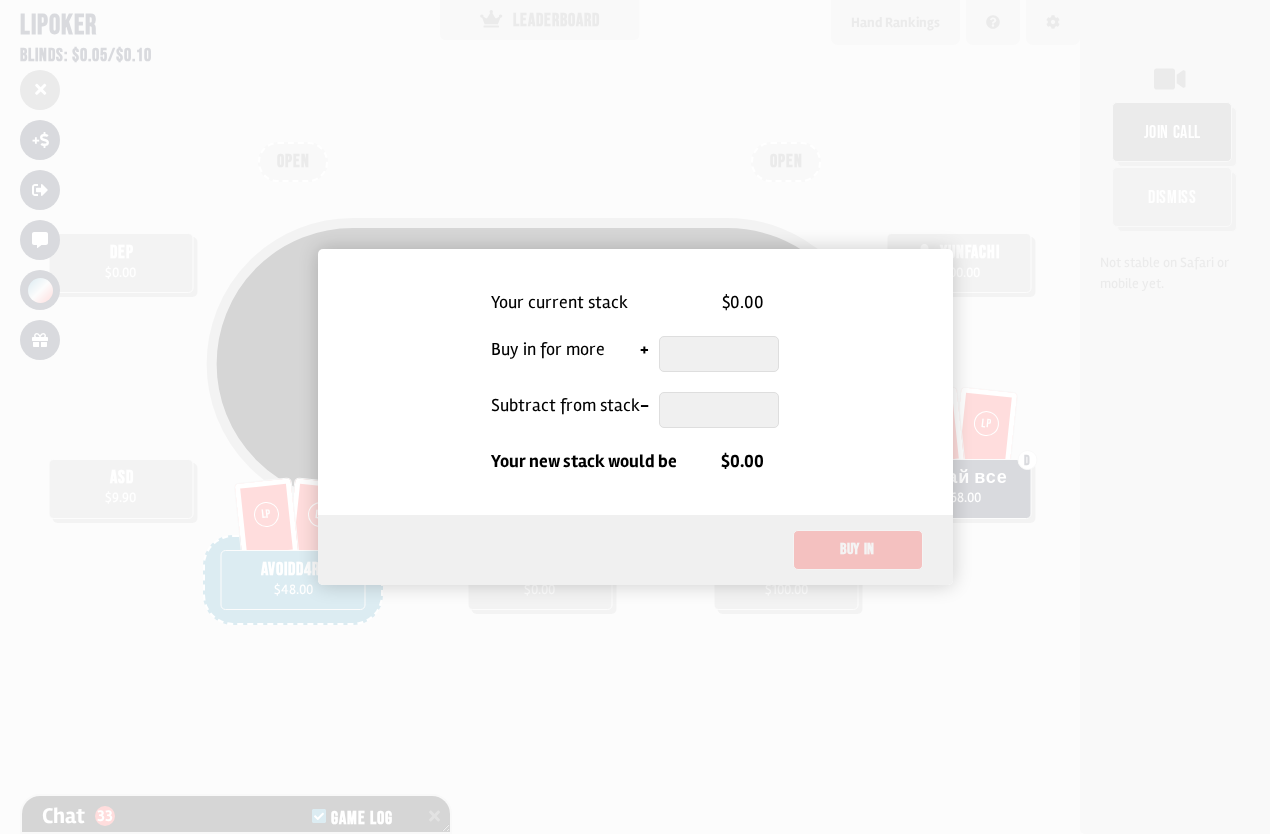 click at bounding box center (719, 354) 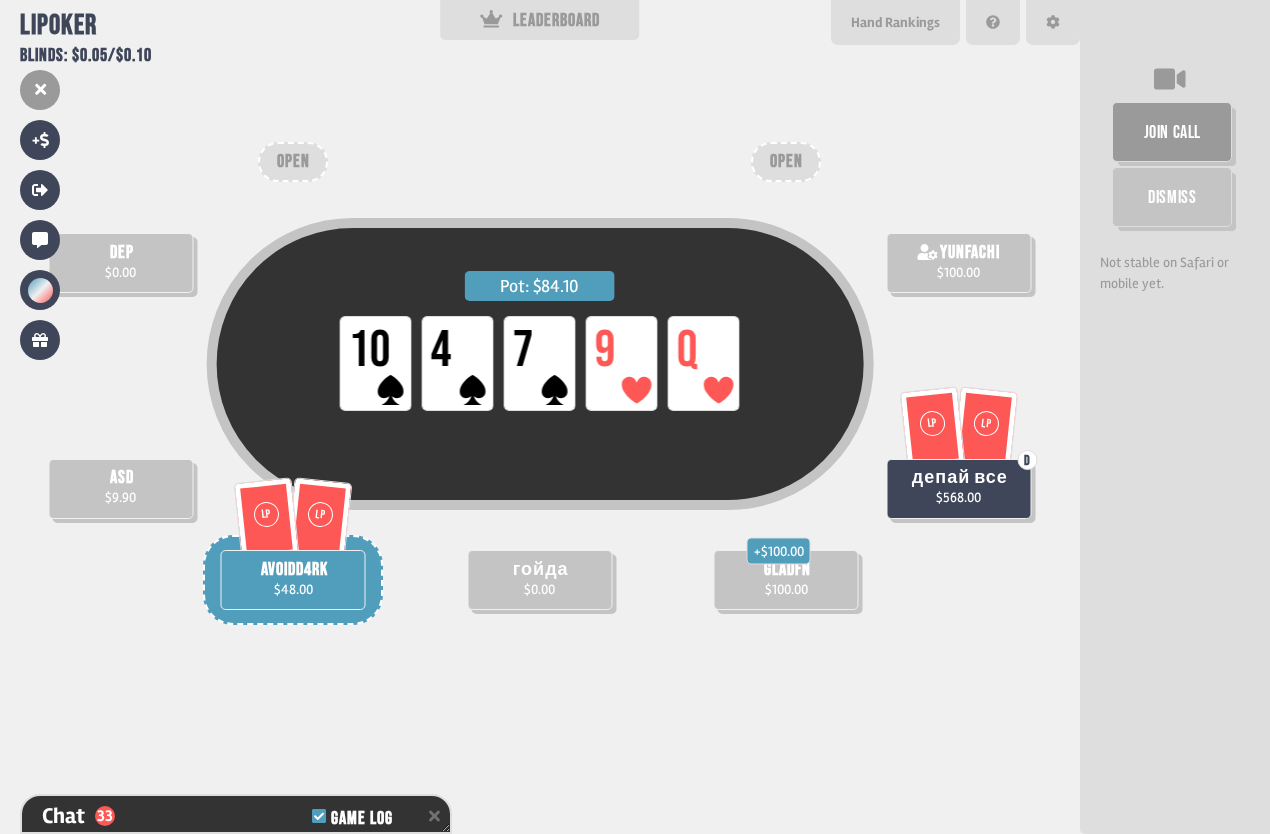 scroll, scrollTop: 1687, scrollLeft: 0, axis: vertical 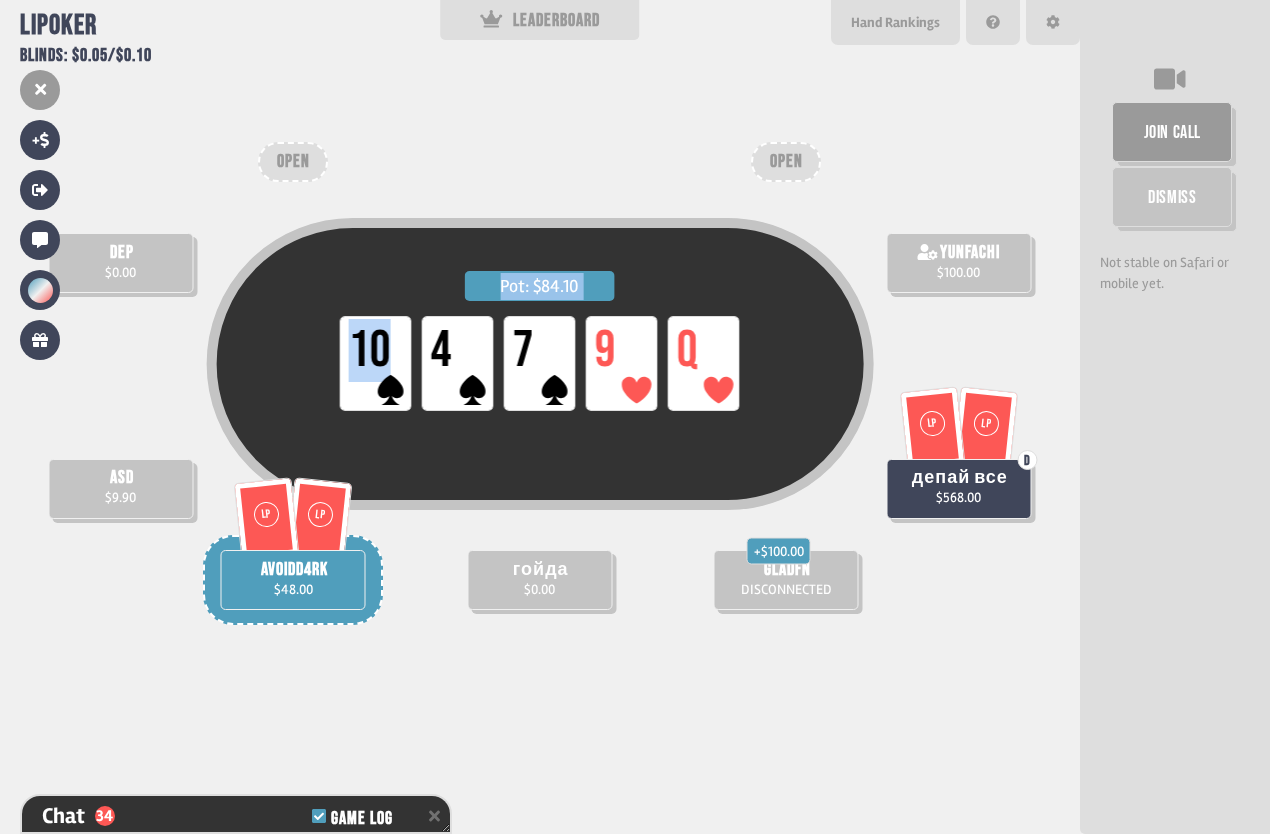 drag, startPoint x: 526, startPoint y: 595, endPoint x: 611, endPoint y: 594, distance: 85.00588 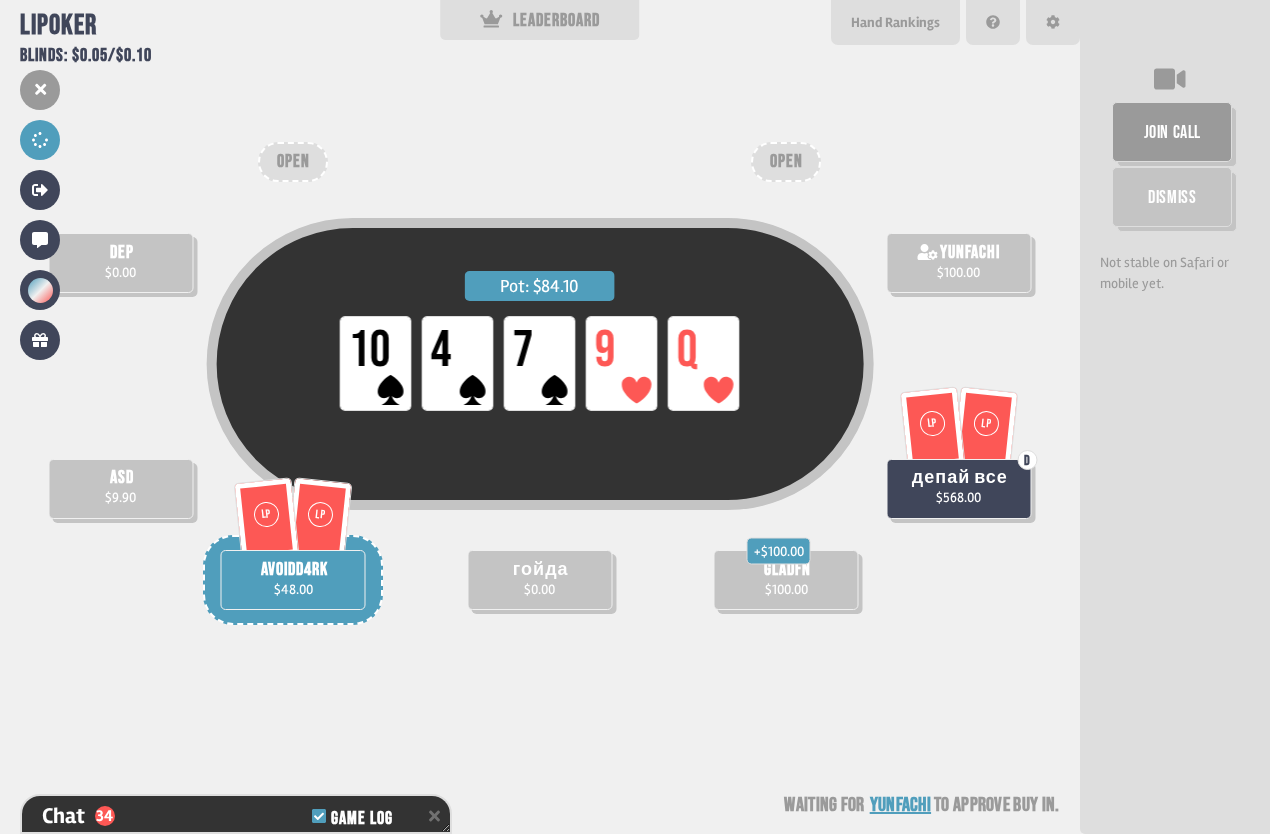 click on "Pot: $84.10   LP 10 LP 4 LP 7 LP 9 LP Q dep $0.00  yunfachi $100.00  asd $9.90  LP LP av0idd4rk $48.00  гойда $0.00  + $100.00 gladfn $100.00  LP LP D депай все $568.00  OPEN OPEN Waiting for  yunfachi  to approve buy in" at bounding box center (540, 417) 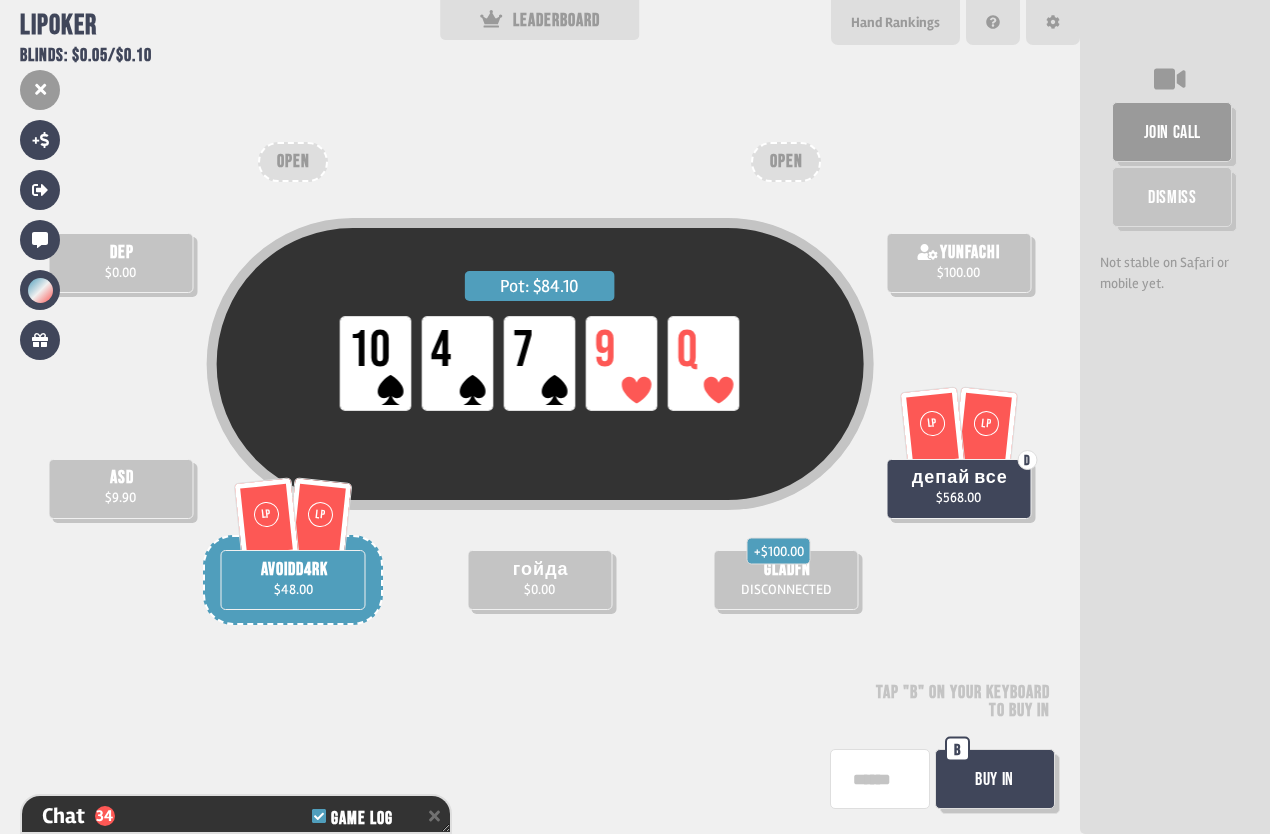 click on "Buy In" at bounding box center [995, 779] 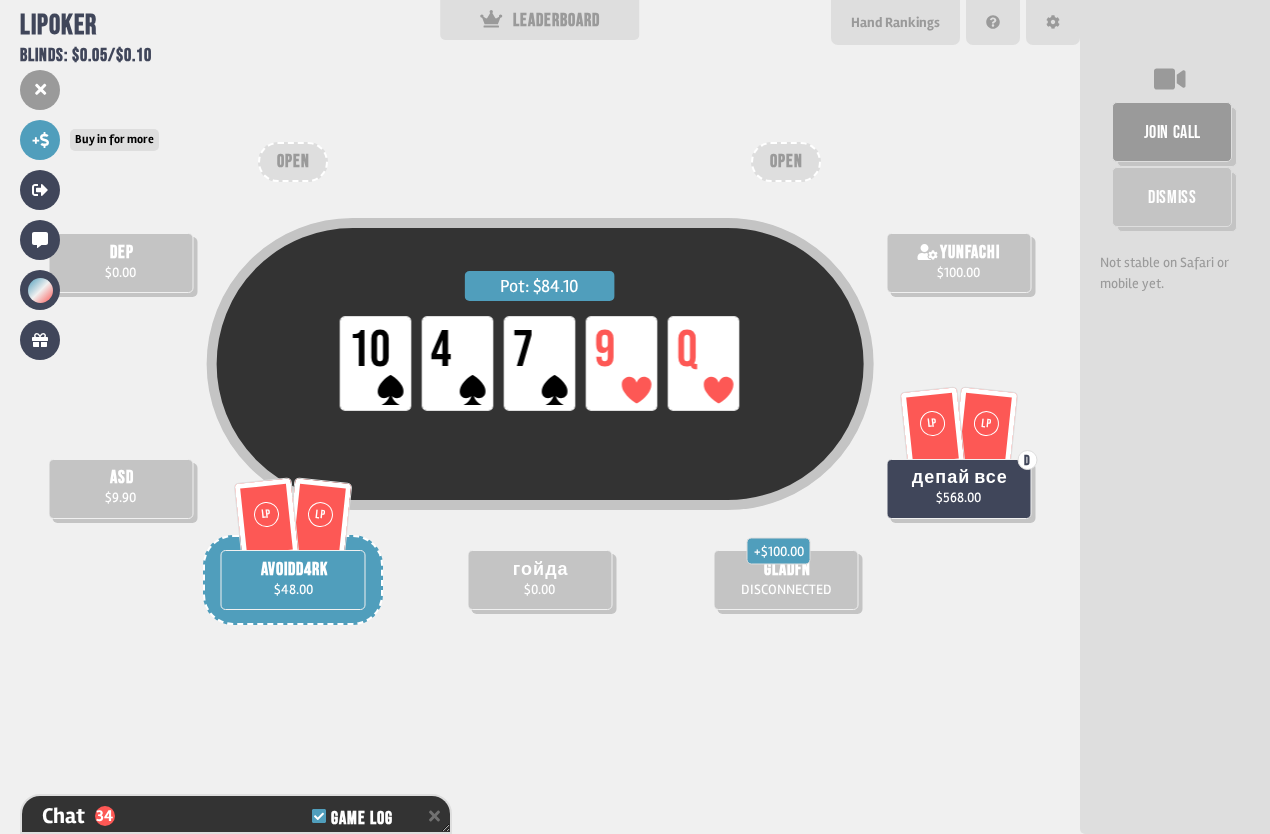 click on "+" at bounding box center (40, 140) 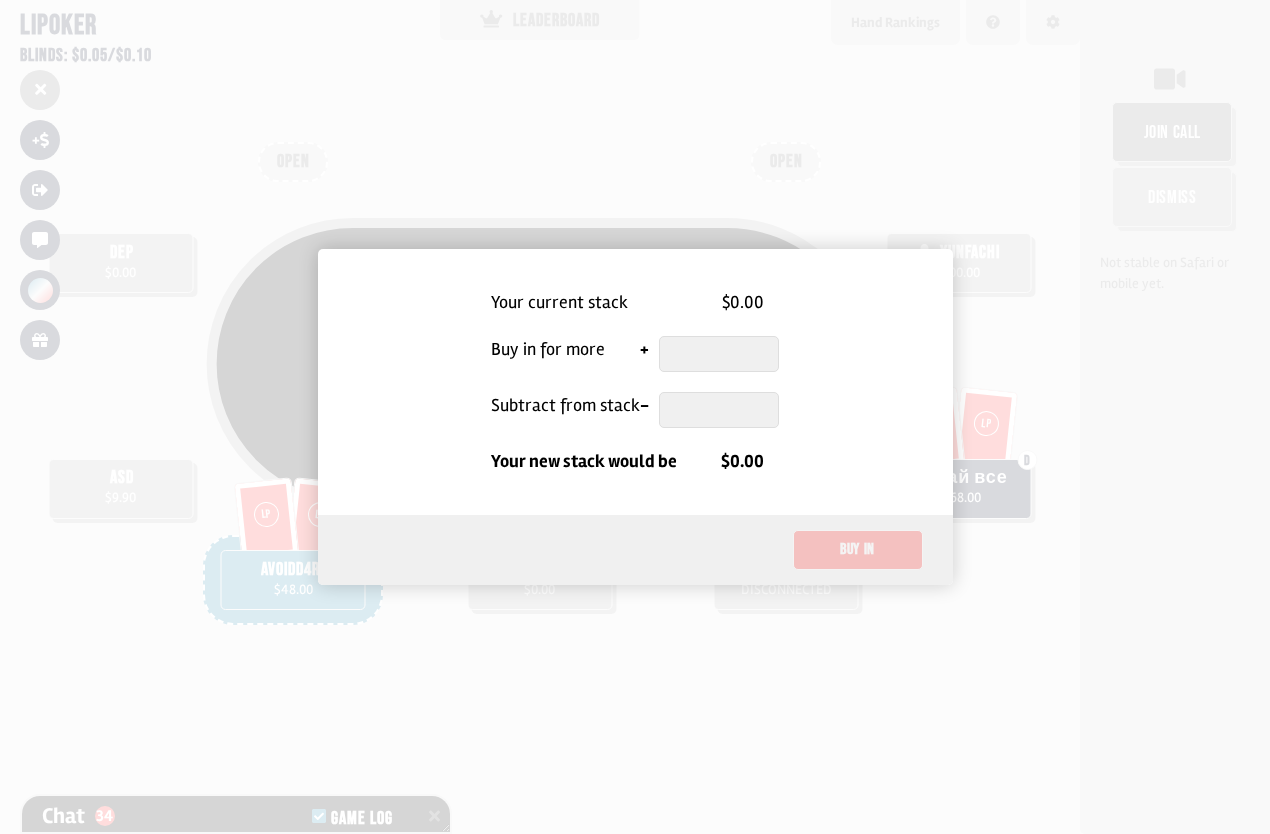 click at bounding box center [719, 354] 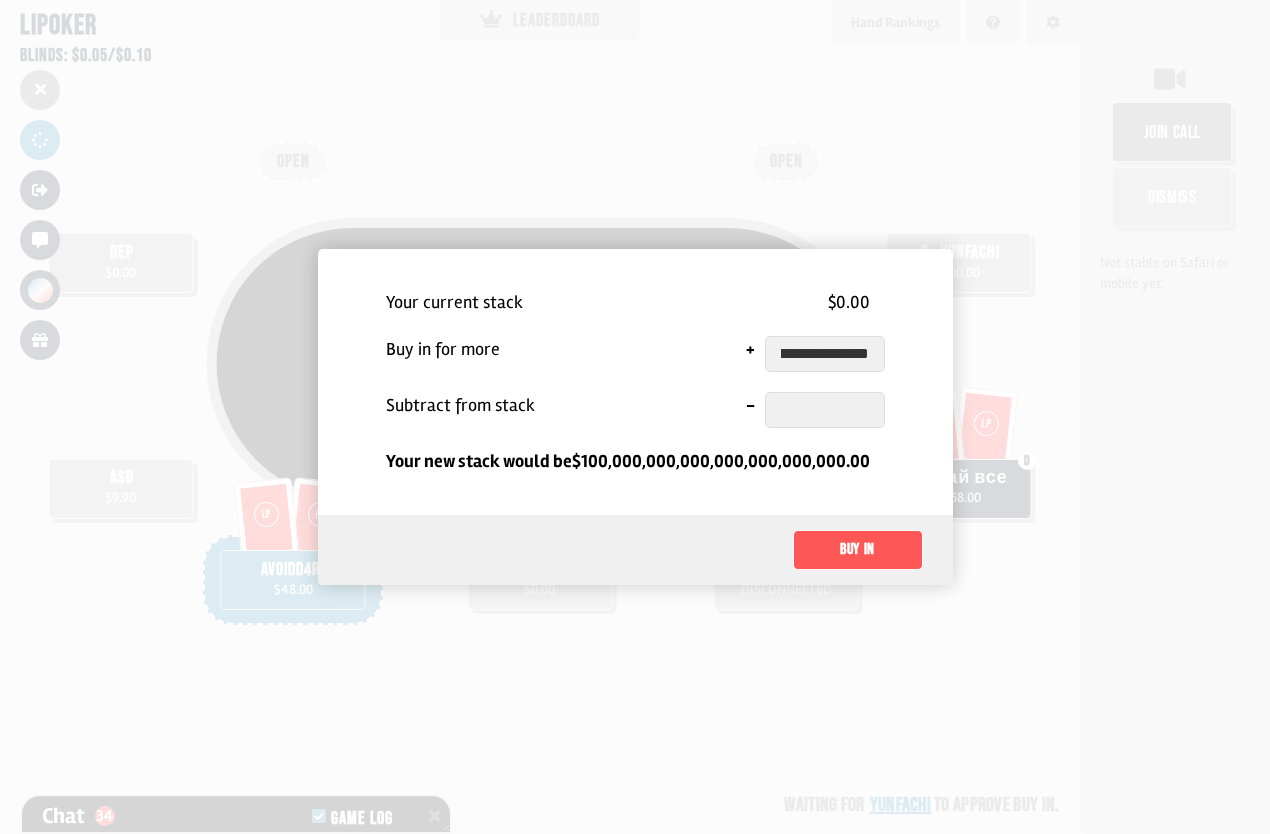 scroll, scrollTop: 0, scrollLeft: 102, axis: horizontal 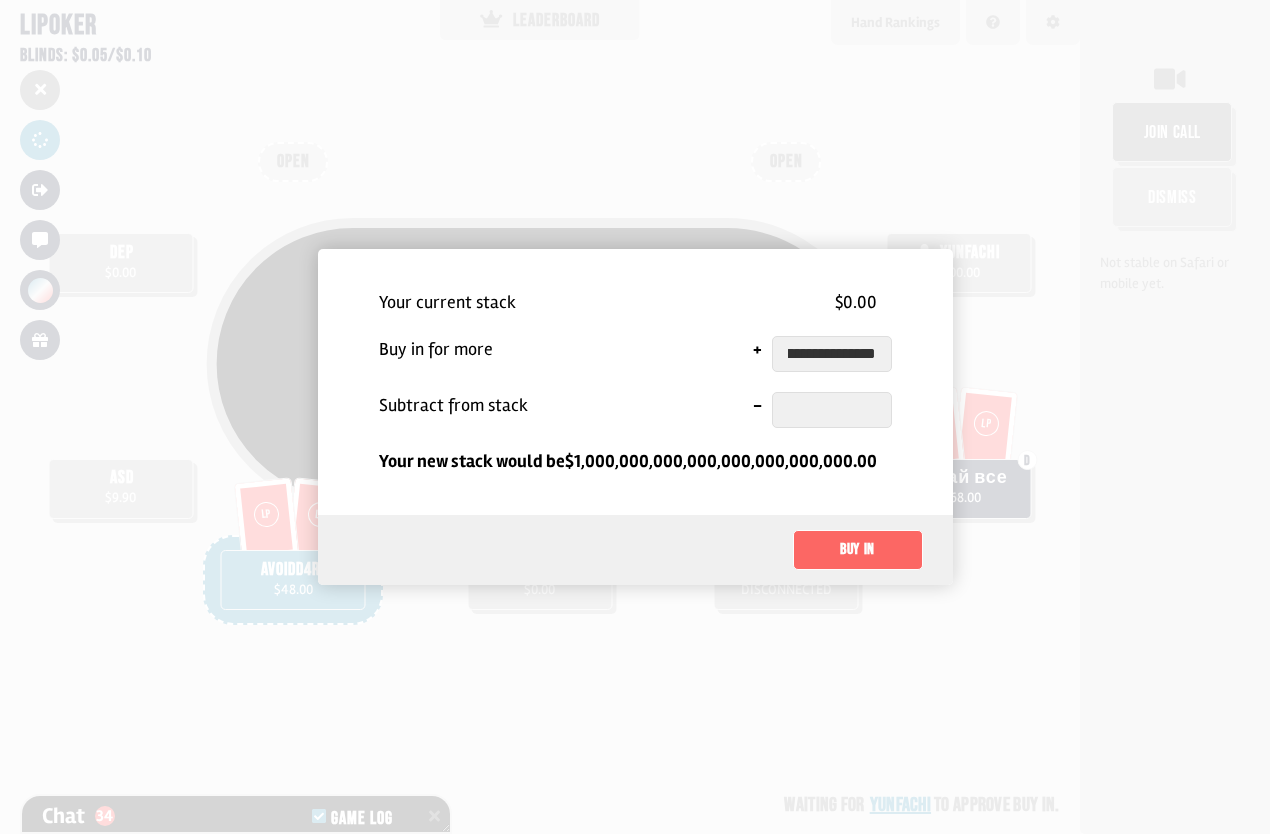 click on "Buy in" at bounding box center (858, 550) 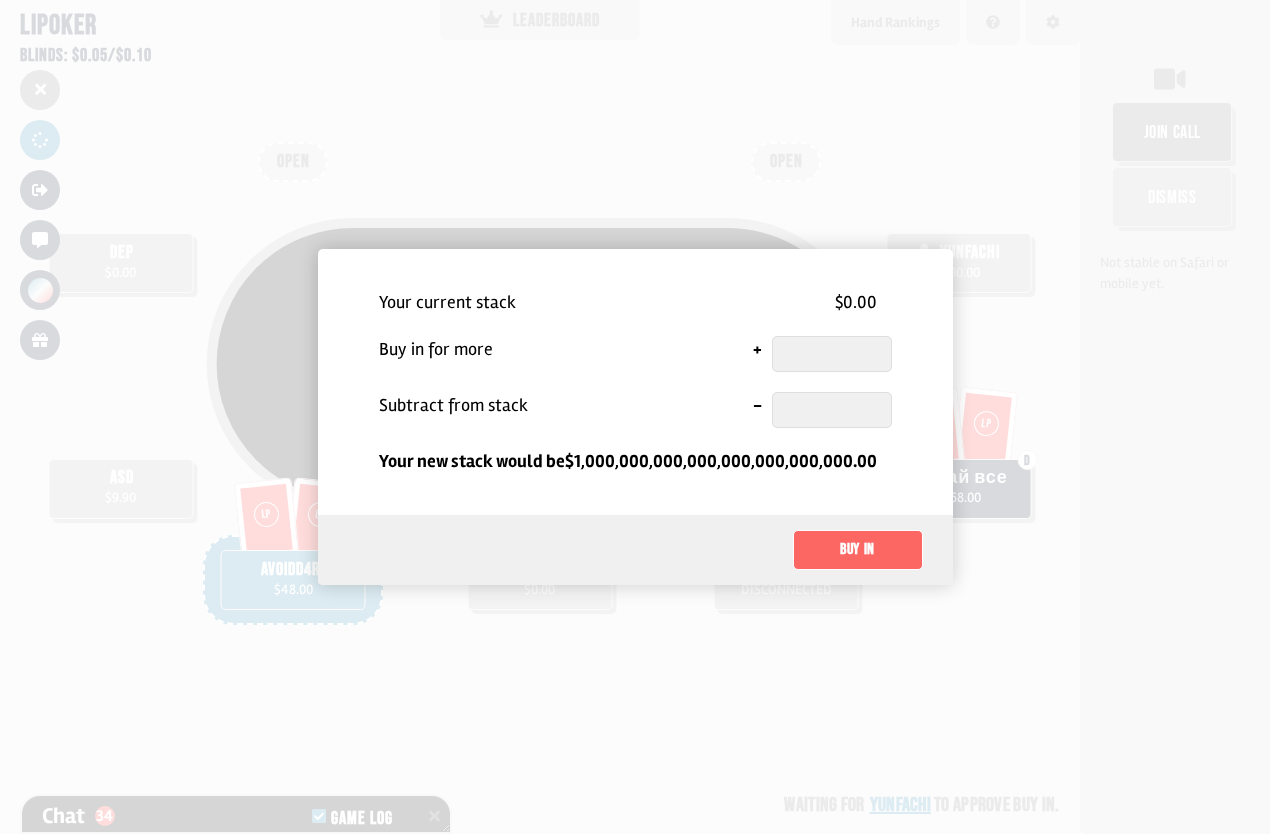 scroll, scrollTop: 0, scrollLeft: 0, axis: both 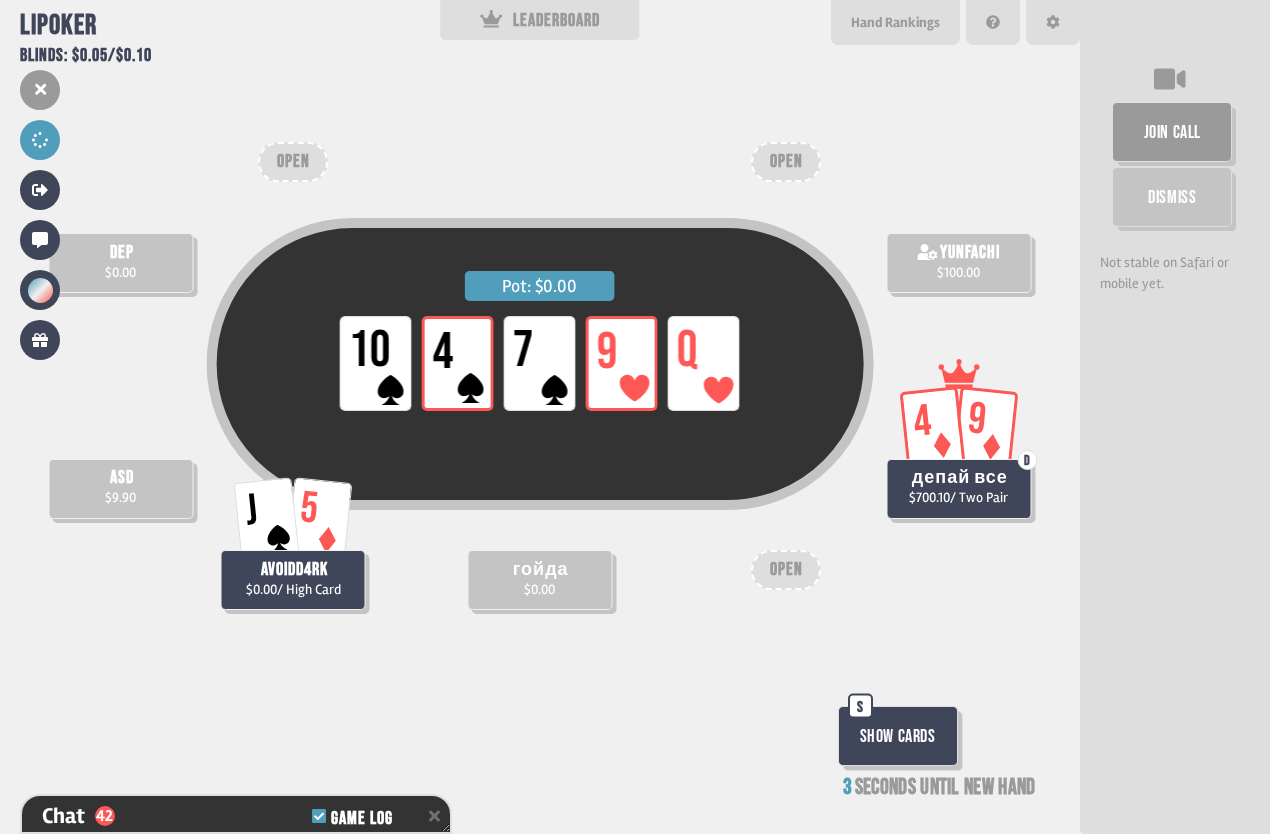 click on "Show Cards" at bounding box center [898, 736] 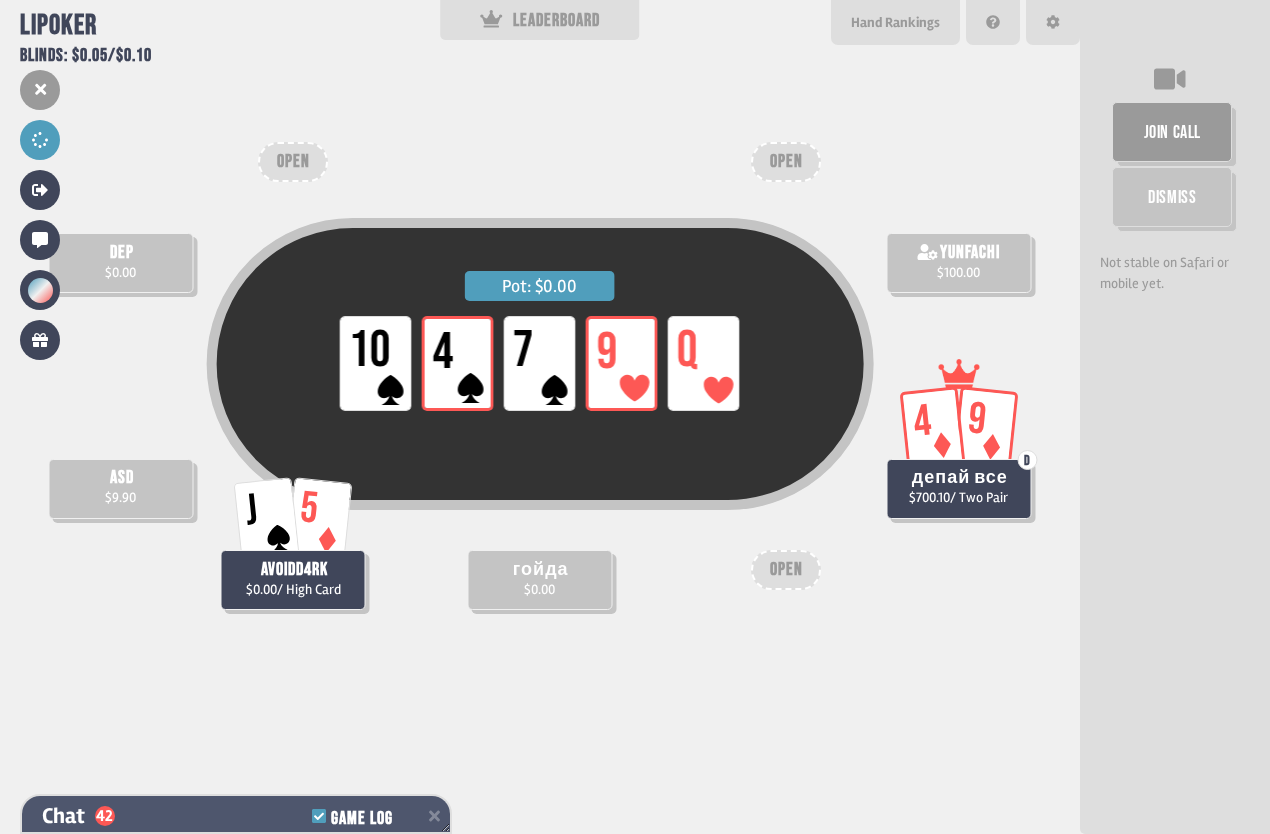 click on "Chat   42 Game Log" at bounding box center (236, 816) 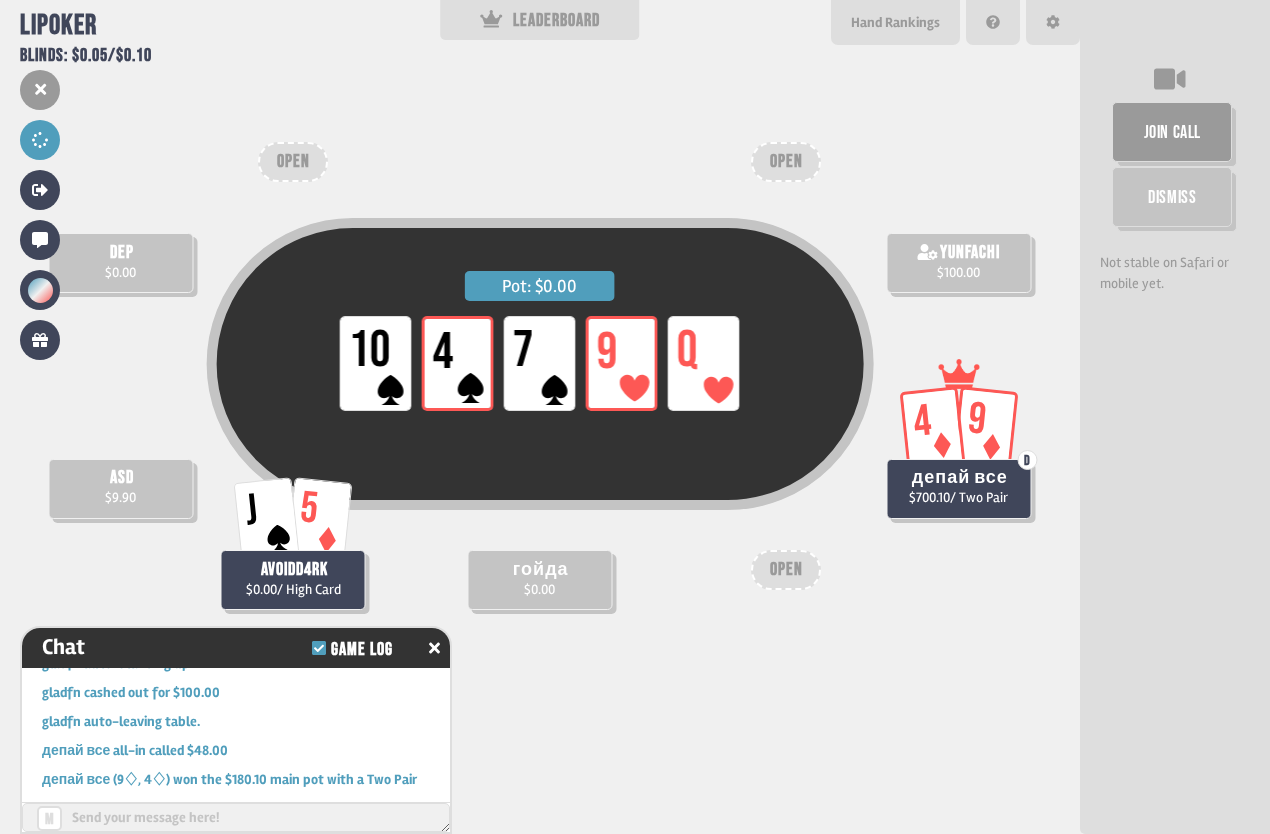 scroll, scrollTop: 1790, scrollLeft: 0, axis: vertical 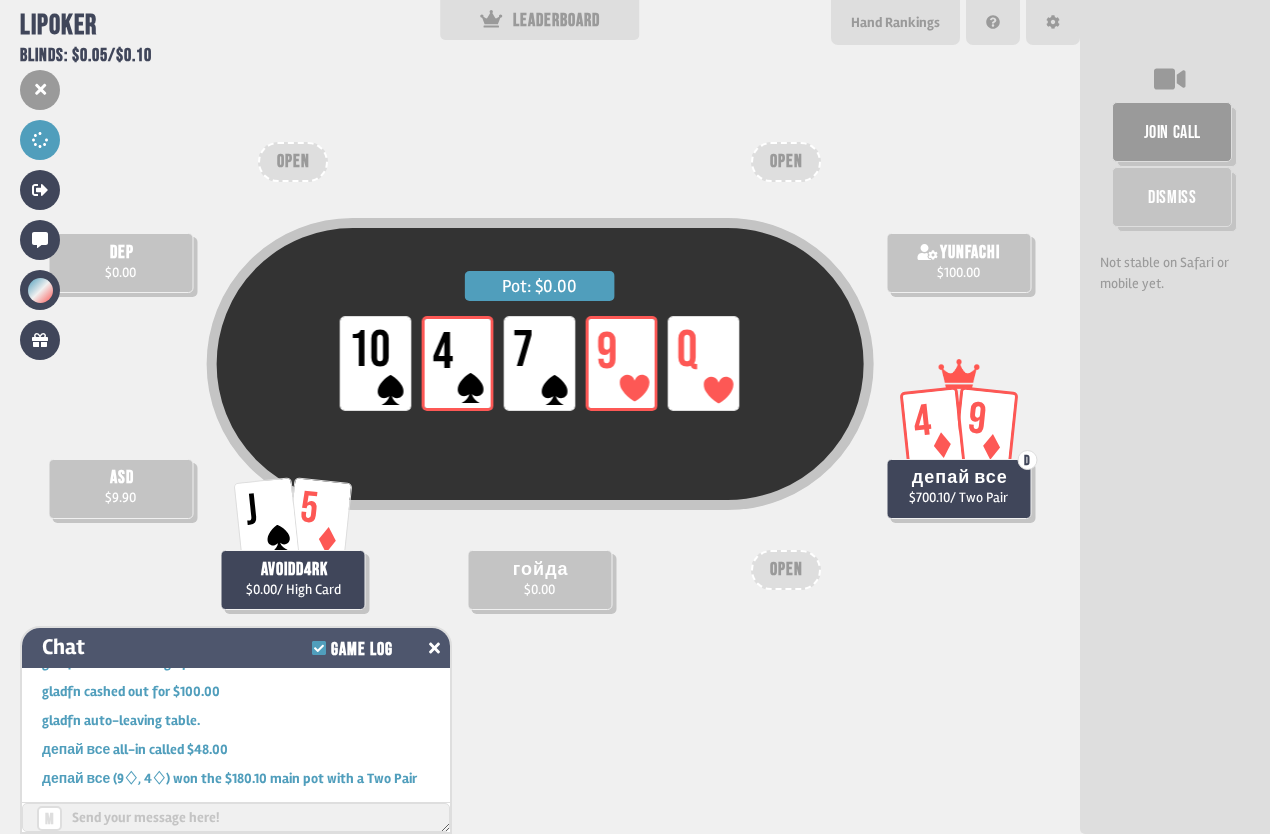 click 